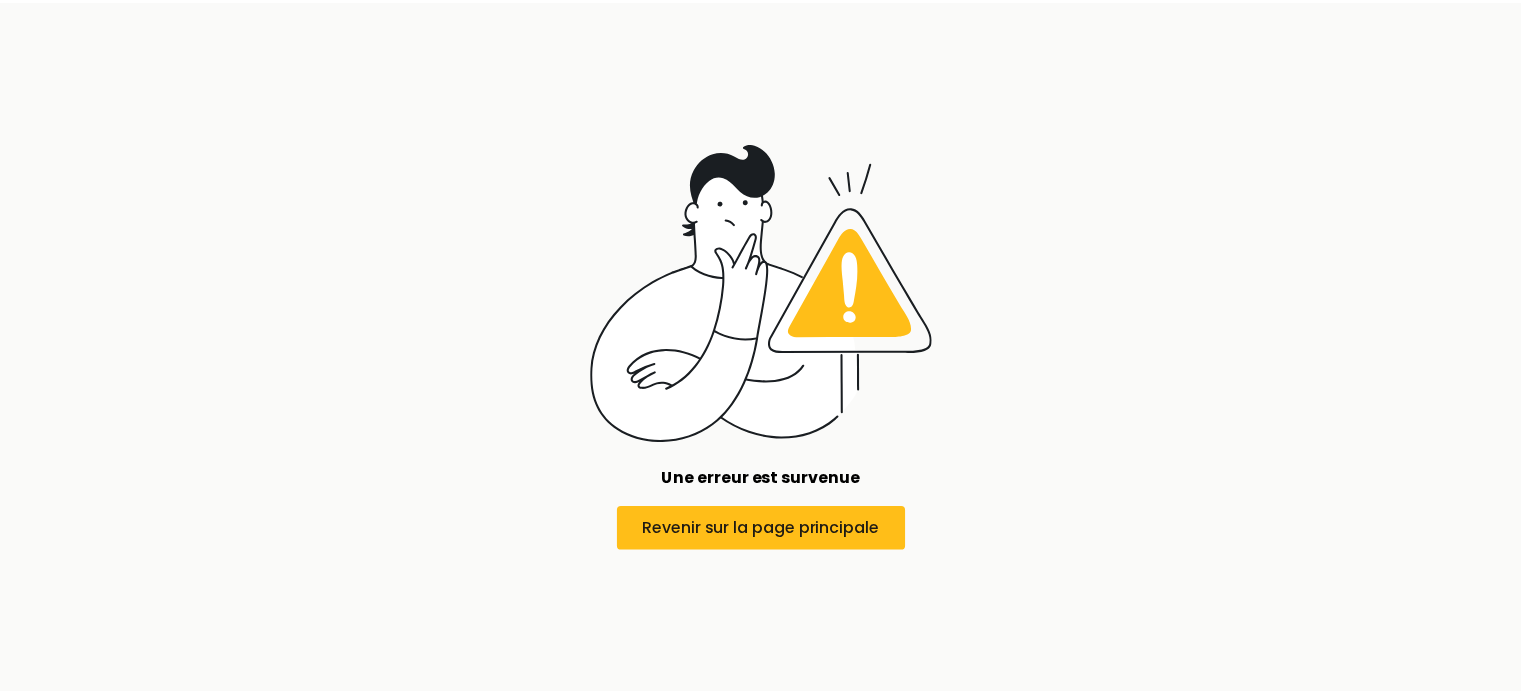 scroll, scrollTop: 0, scrollLeft: 0, axis: both 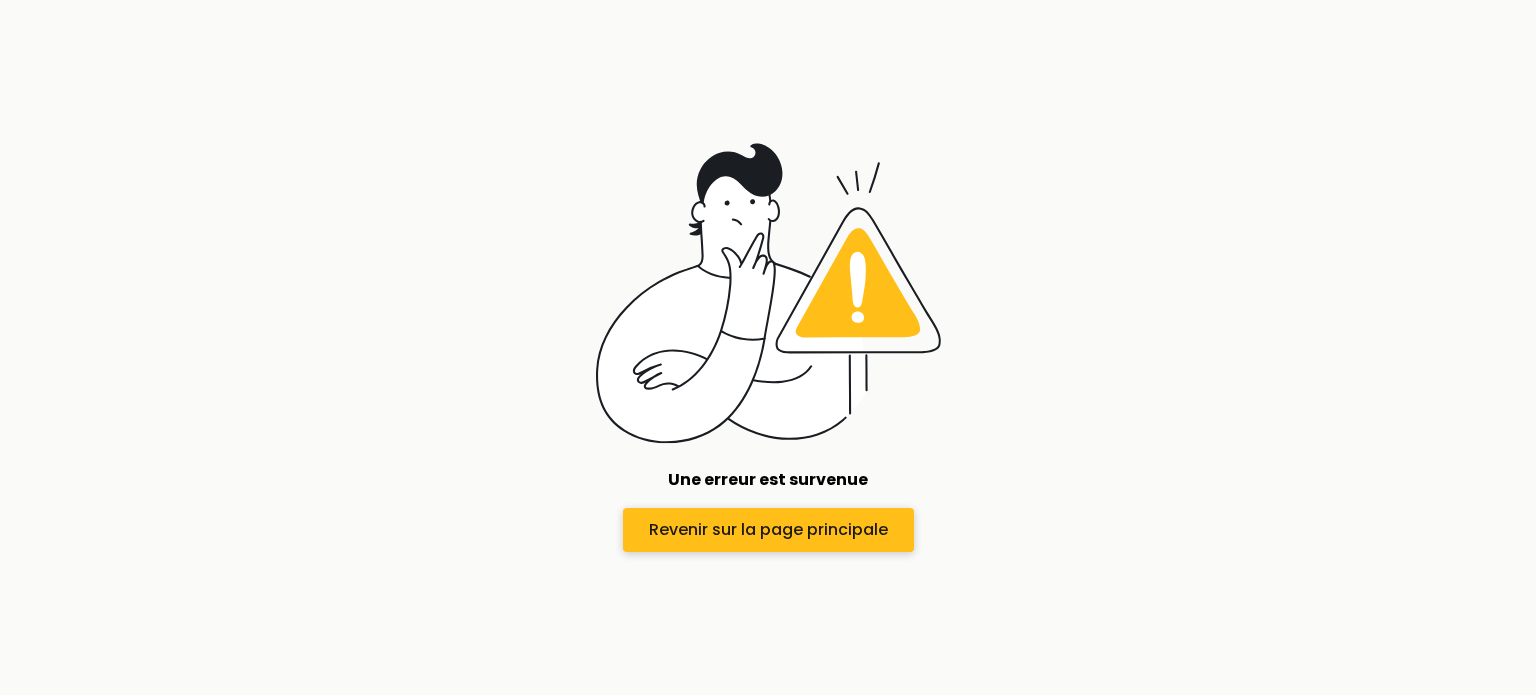 click on "Revenir sur la page principale" at bounding box center (768, 530) 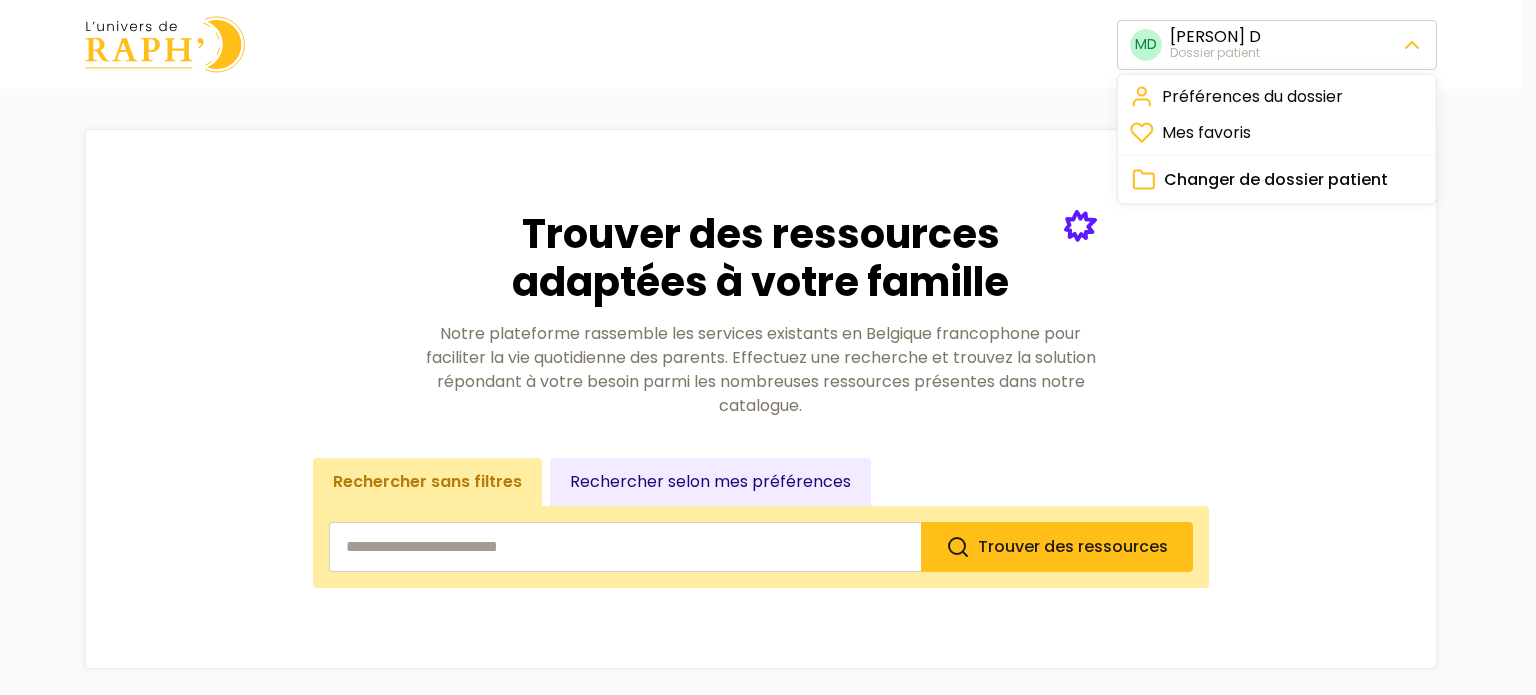 click on "MD [PERSON] D Dossier patient Trouver des ressources adaptées à votre famille Notre plateforme rassemble les services existants en Belgique francophone pour faciliter la vie quotidienne des parents. Effectuez une recherche et trouvez la solution répondant à votre besoin parmi les nombreuses ressources présentes dans notre catalogue. Rechercher sans filtres Rechercher selon mes préférences Trouver des ressources Nos catégories Être accompagné Aide administrative, service social, aide au quotidien… 89 ressources Faire garder mes enfants Babysitting adapté, crèches inclusives, hébergements… 59 ressources Partir en vacances Séjours, vacances avec ou sans son enfant… 27 ressources Prendre soin de soi Activités pour prendre soin de soi, de son couple… 51 ressources Rencontrer des familles Groupes de parole, groupe de travail, événements… 42 ressources Se déplacer Transports en commun, services de transport, équipements de transport… 14 ressources S'engager 21 ressources" at bounding box center [768, 1234] 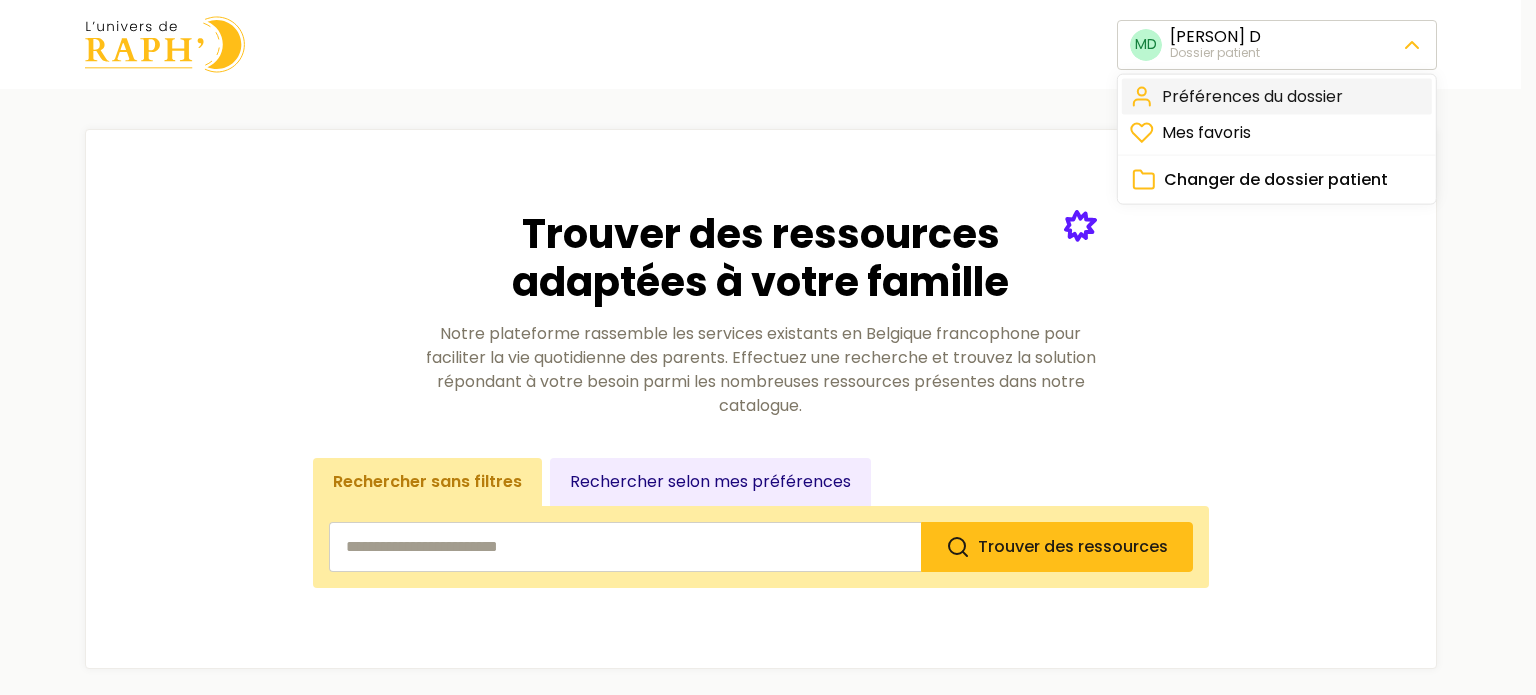click on "Préférences du dossier" at bounding box center [1277, 97] 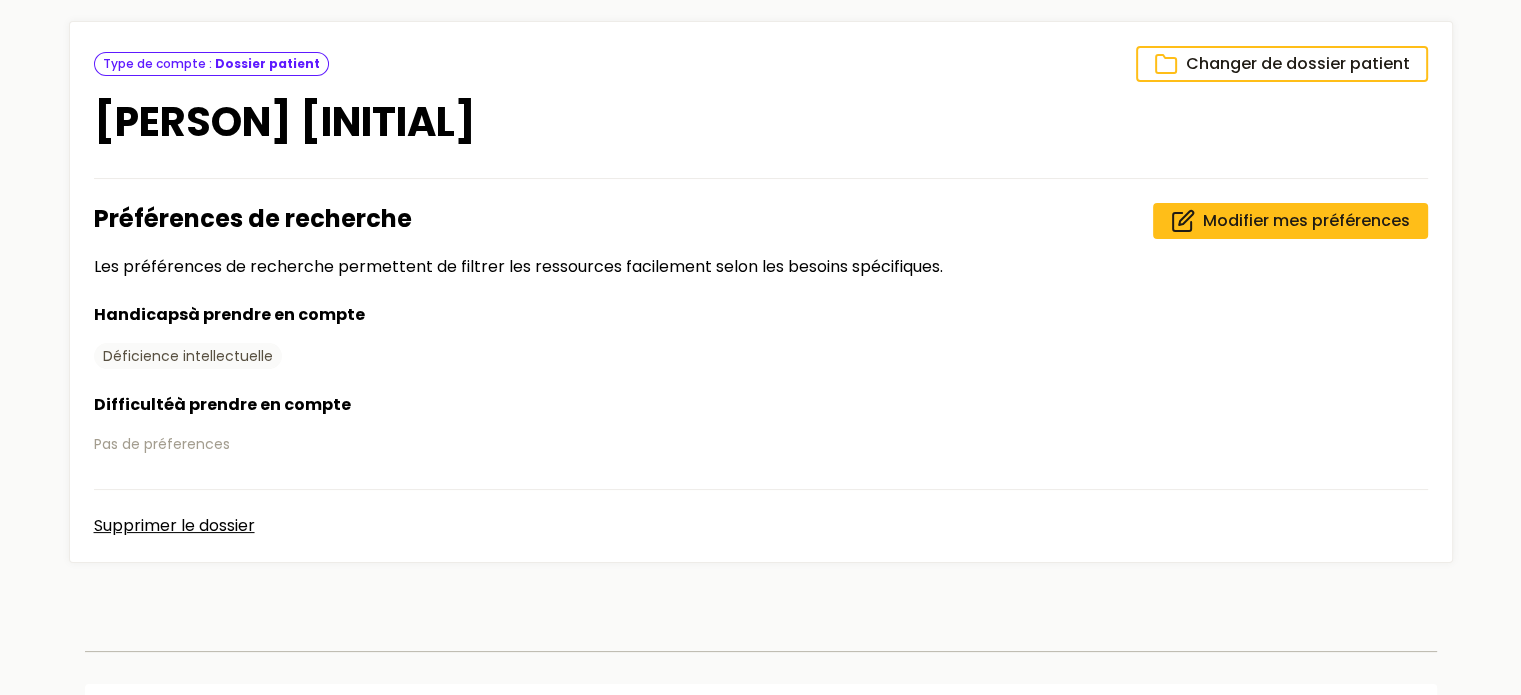 scroll, scrollTop: 222, scrollLeft: 0, axis: vertical 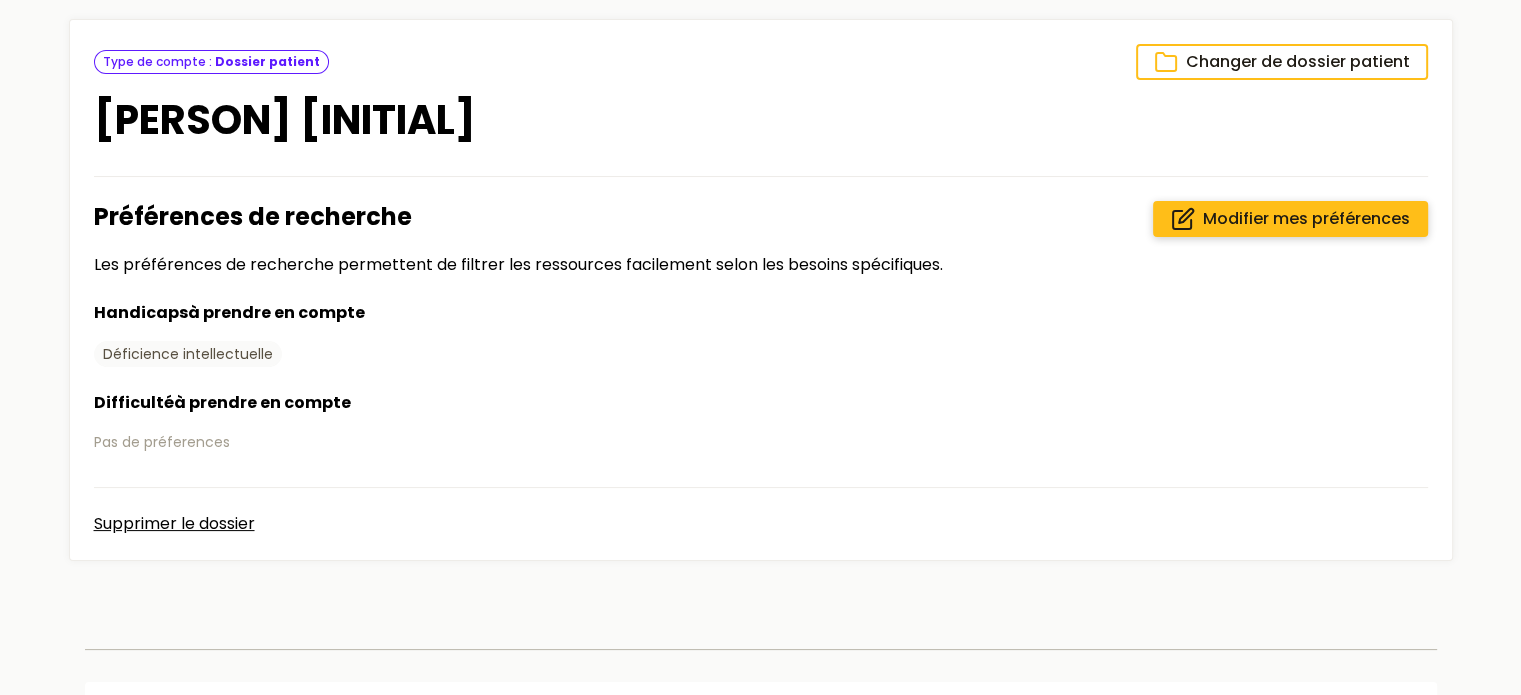 click on "Modifier mes préférences" at bounding box center [1306, 219] 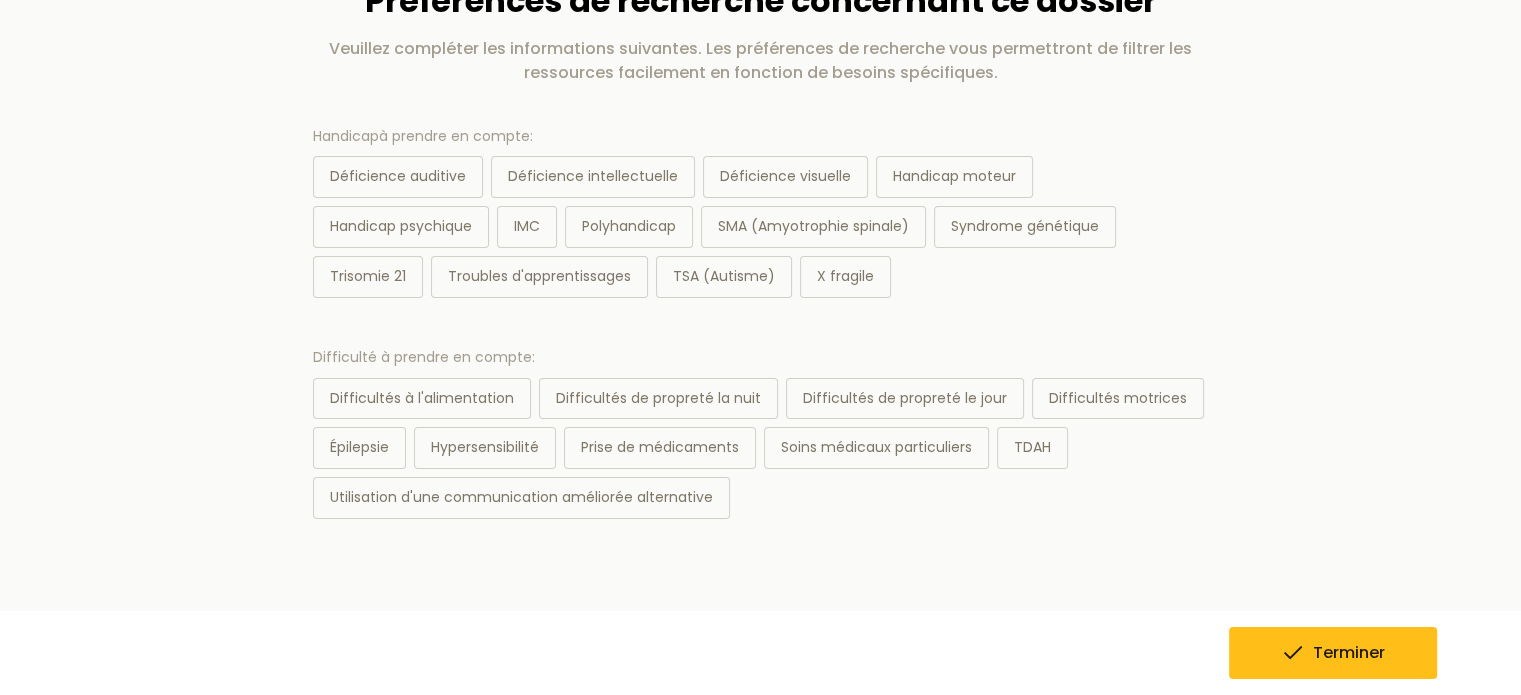 scroll, scrollTop: 0, scrollLeft: 0, axis: both 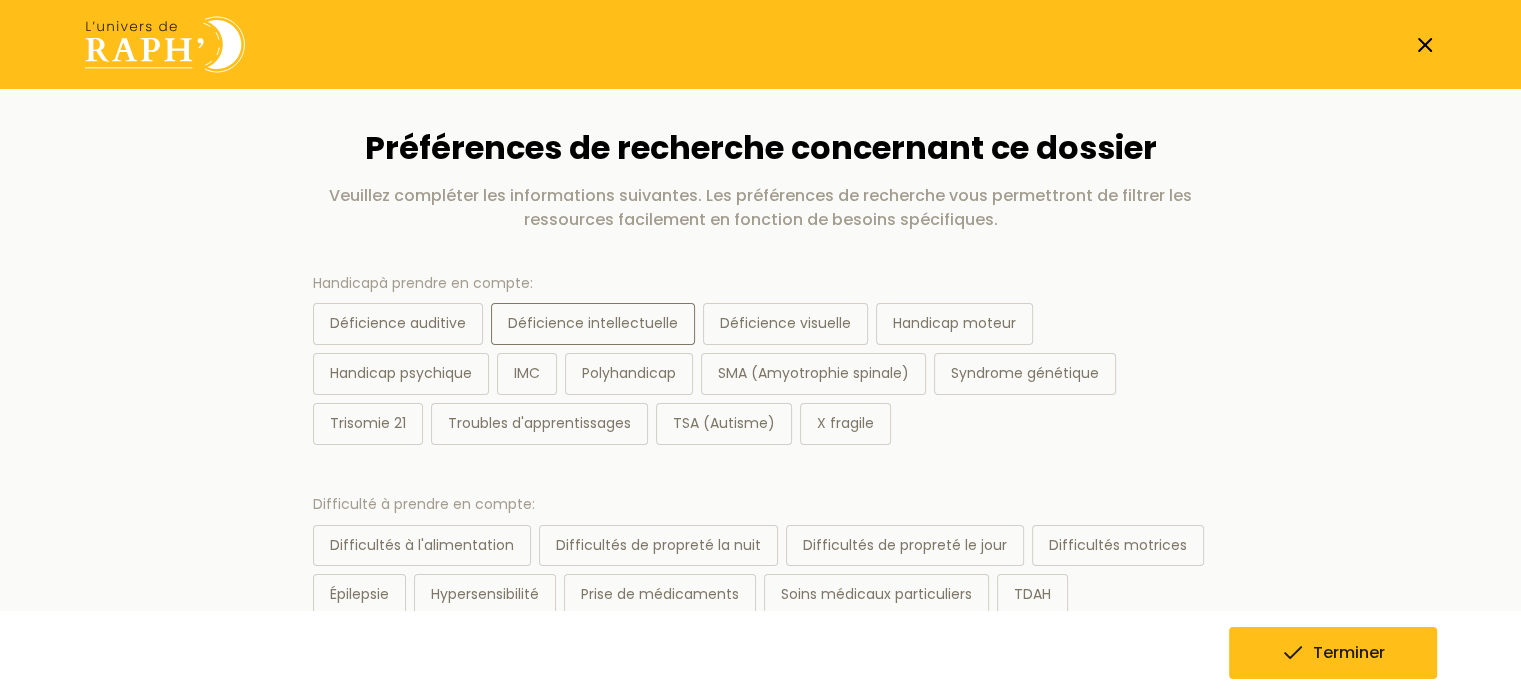 click on "Déficience intellectuelle" at bounding box center (593, 324) 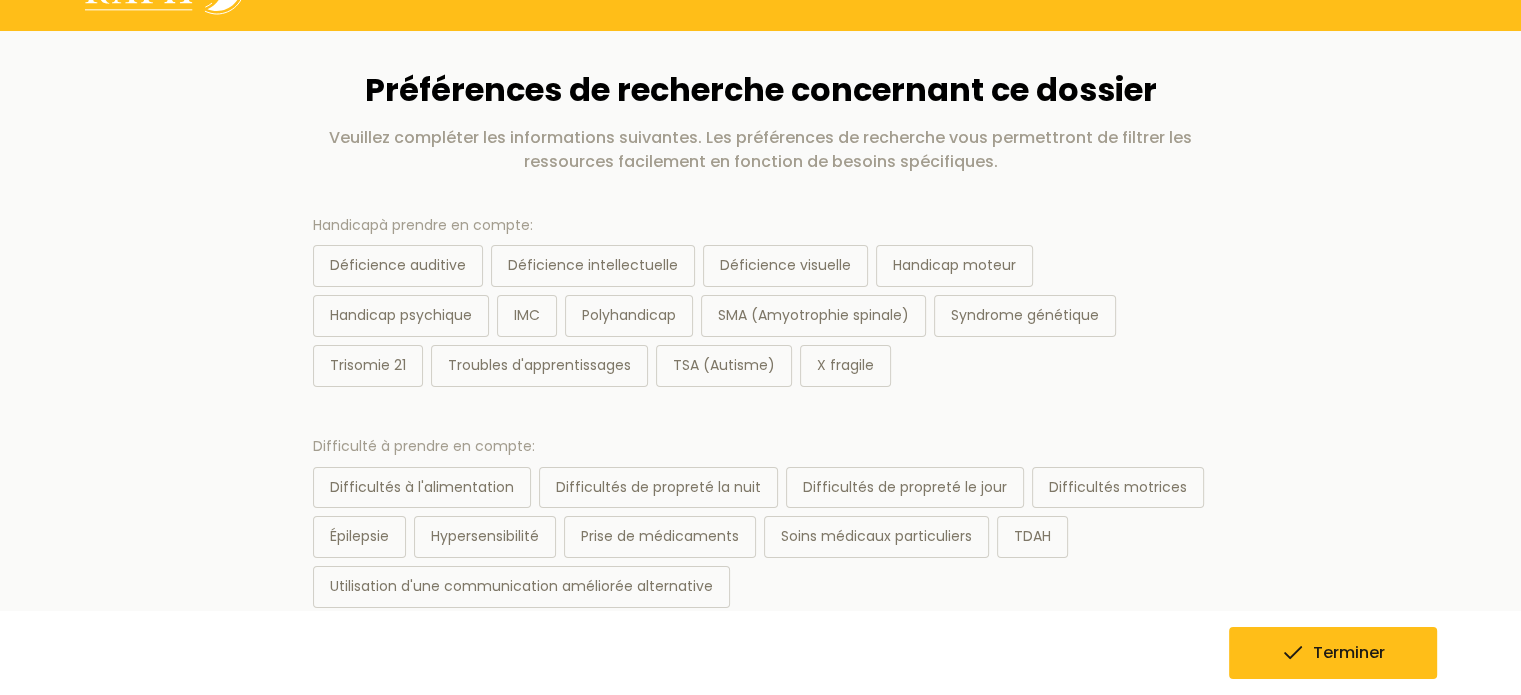 scroll, scrollTop: 60, scrollLeft: 0, axis: vertical 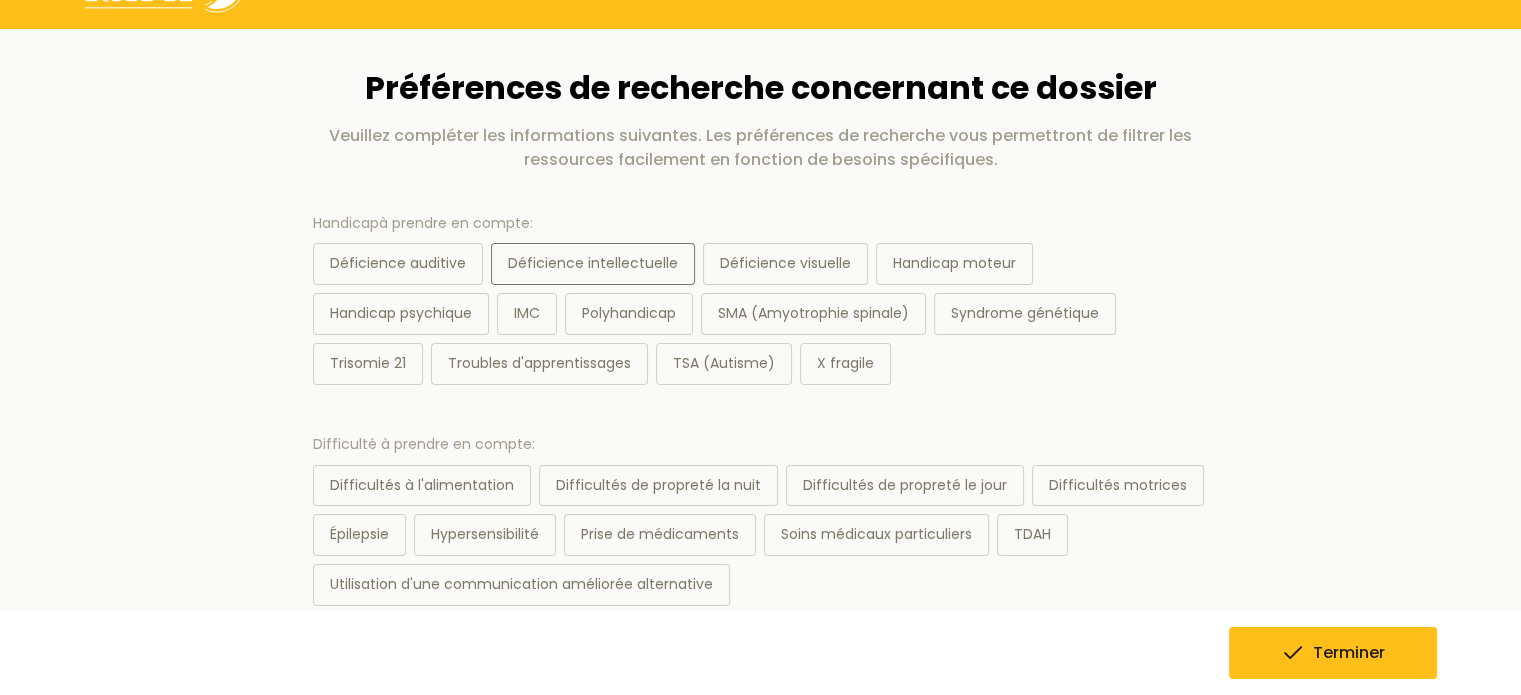 click on "Déficience intellectuelle" at bounding box center [593, 264] 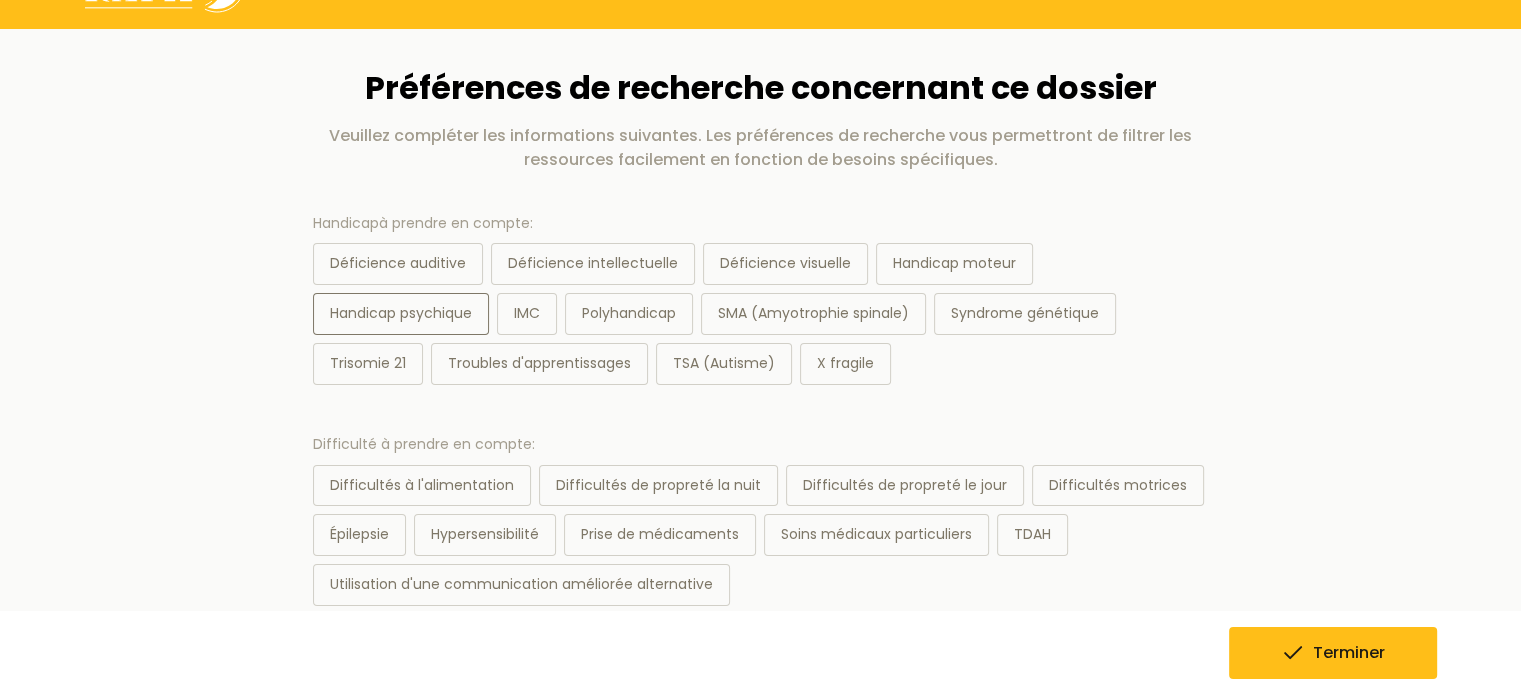 click on "Handicap psychique" at bounding box center (401, 314) 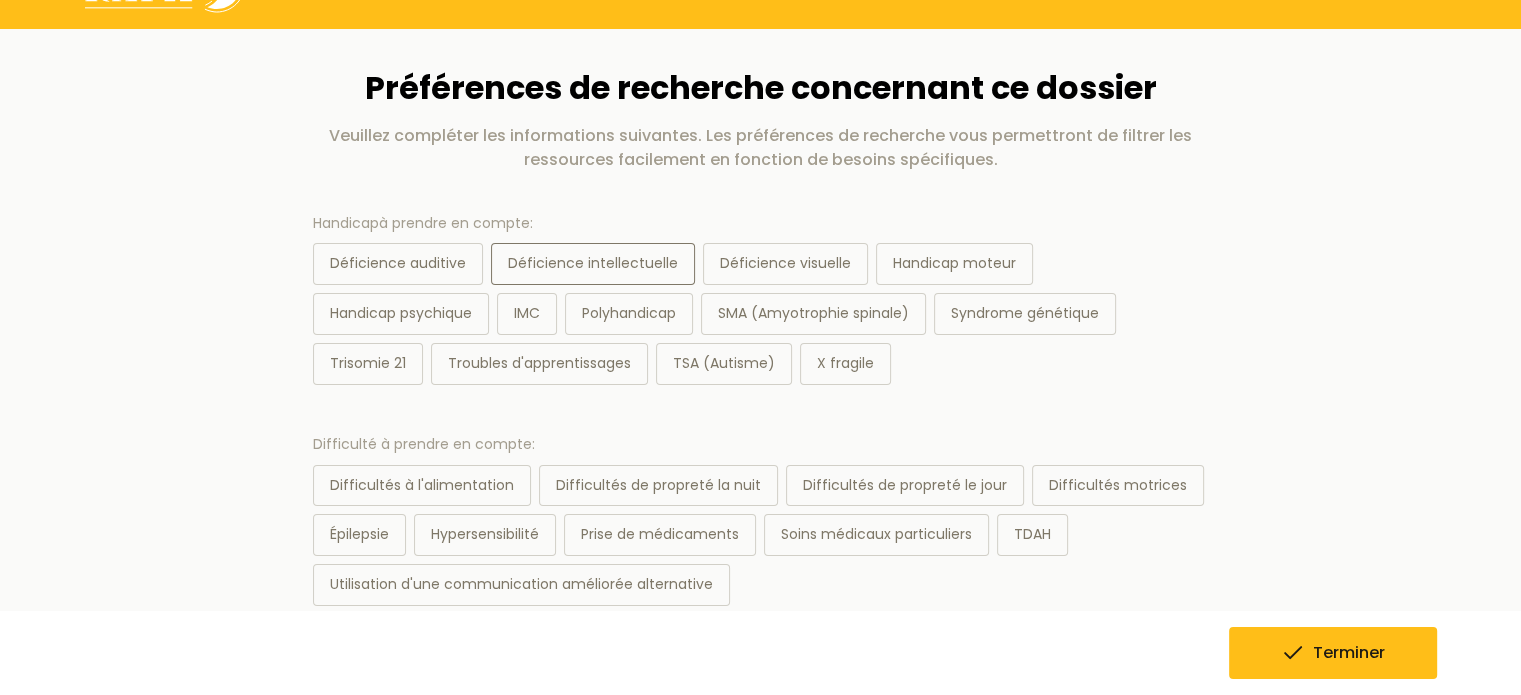 click on "Déficience intellectuelle" at bounding box center [593, 264] 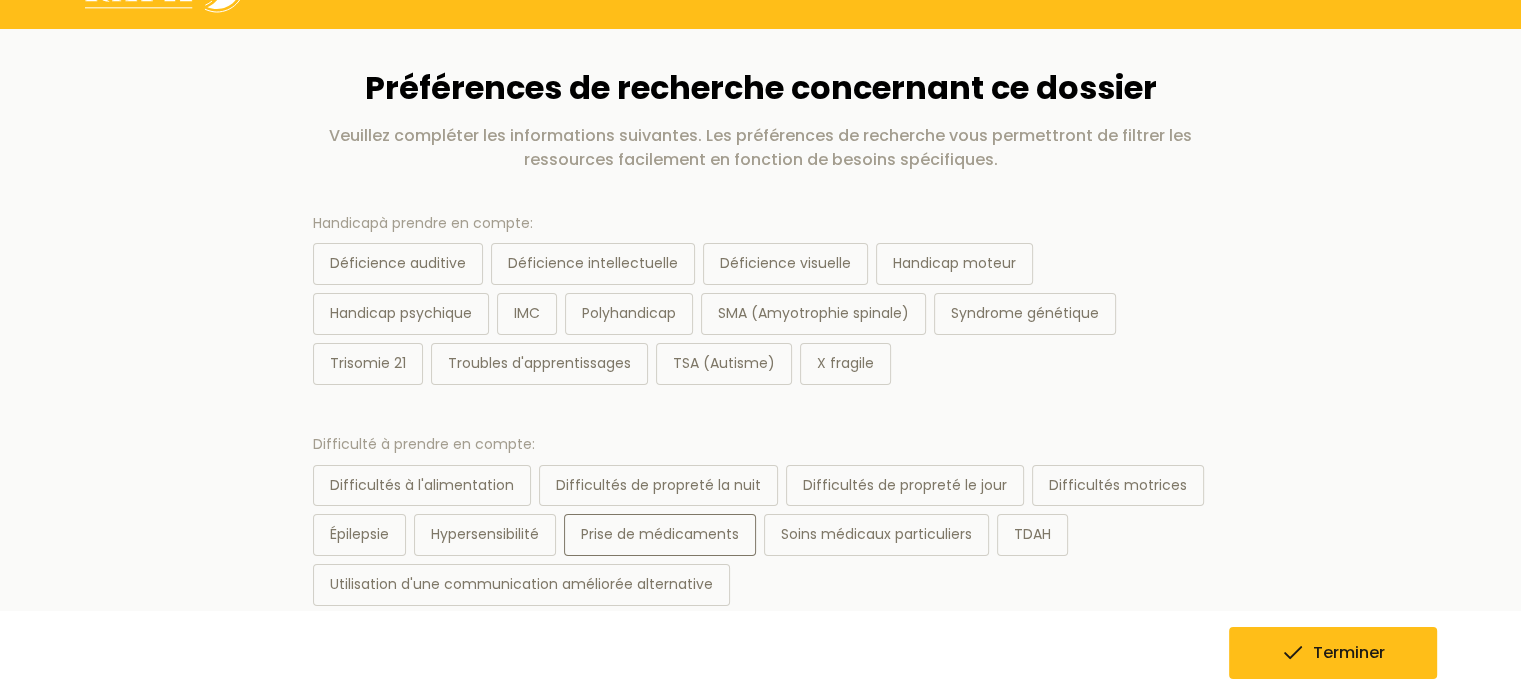 scroll, scrollTop: 144, scrollLeft: 0, axis: vertical 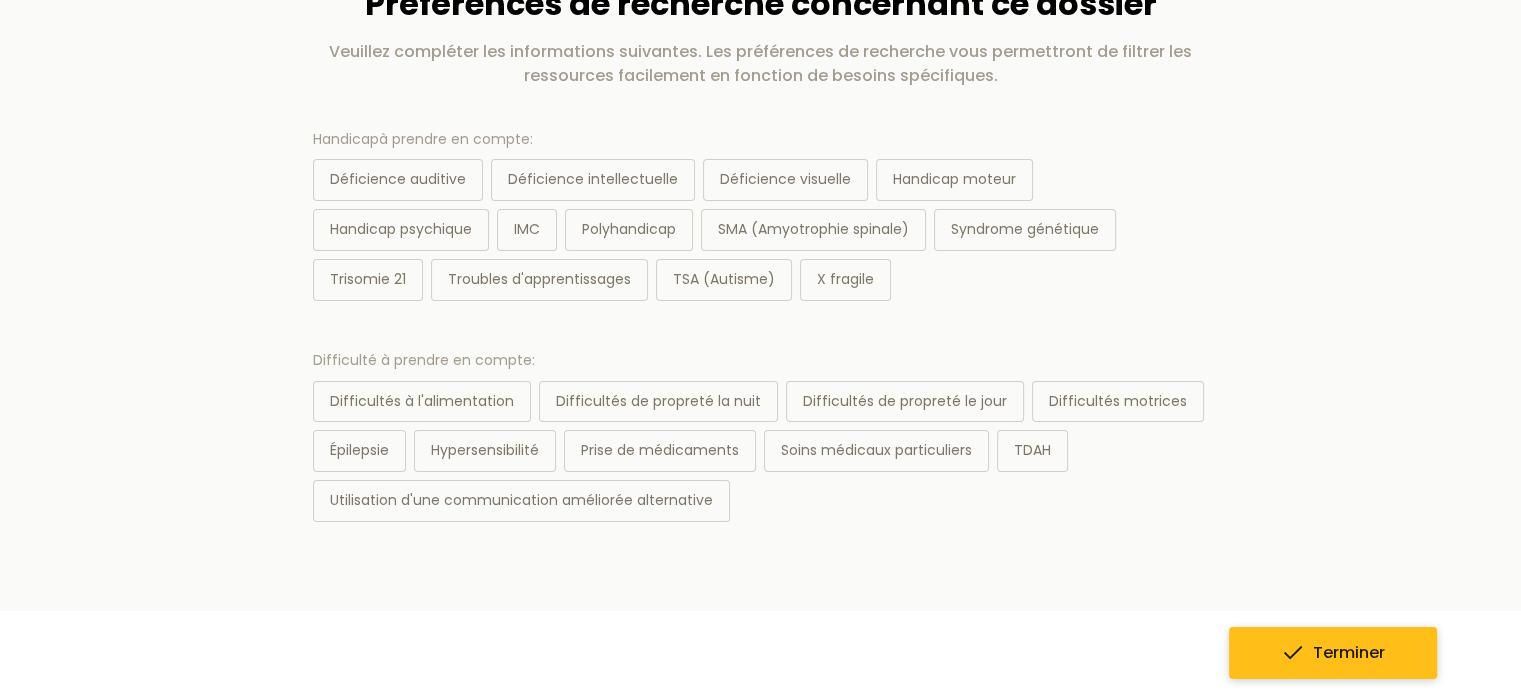 click on "Terminer" at bounding box center (1349, 653) 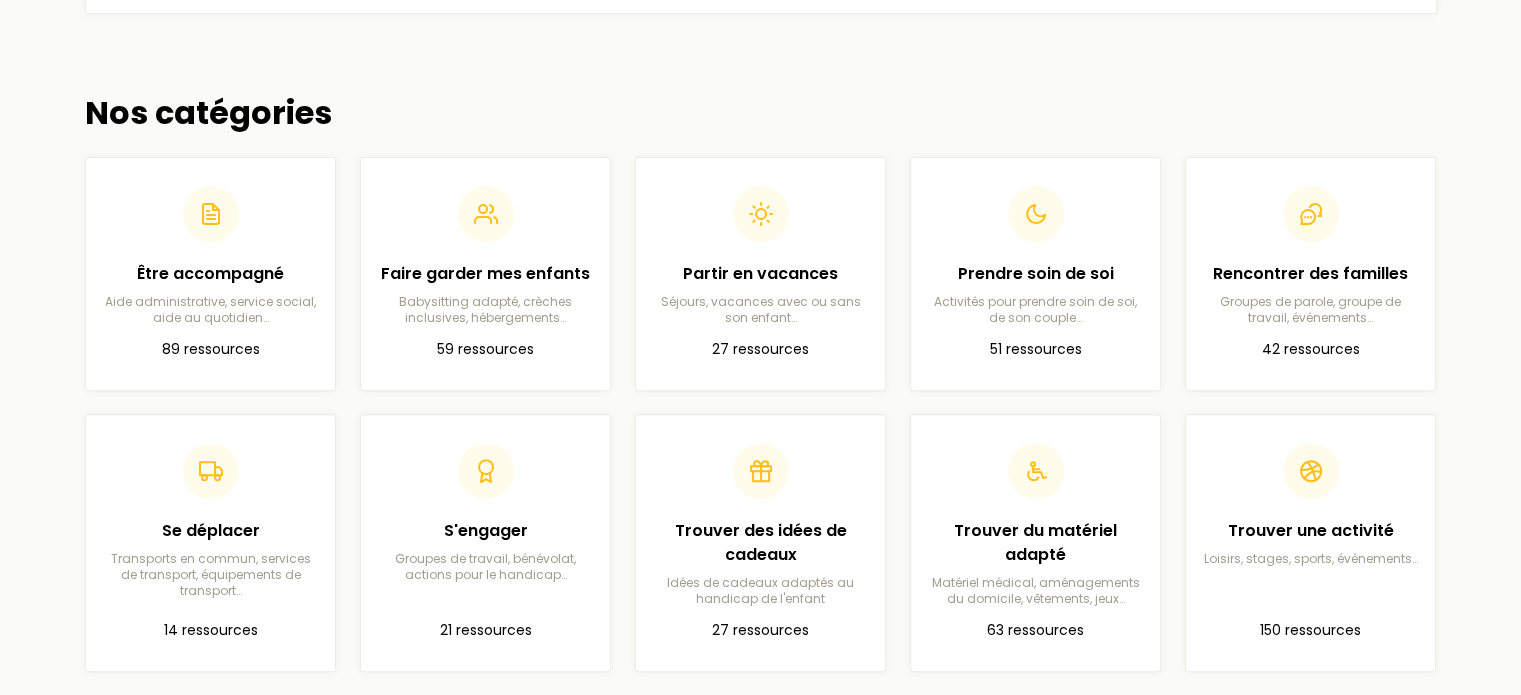 scroll, scrollTop: 636, scrollLeft: 0, axis: vertical 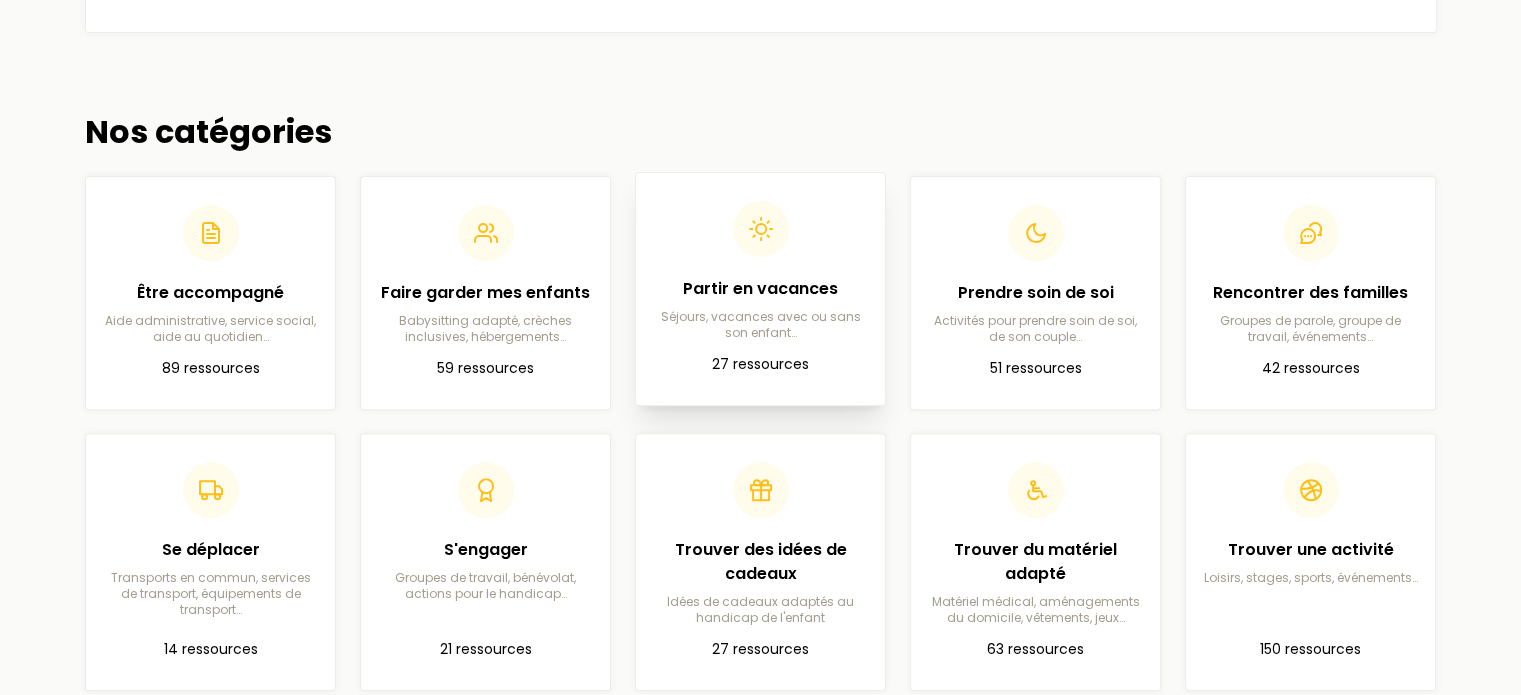 click on "Partir en vacances" at bounding box center [760, 289] 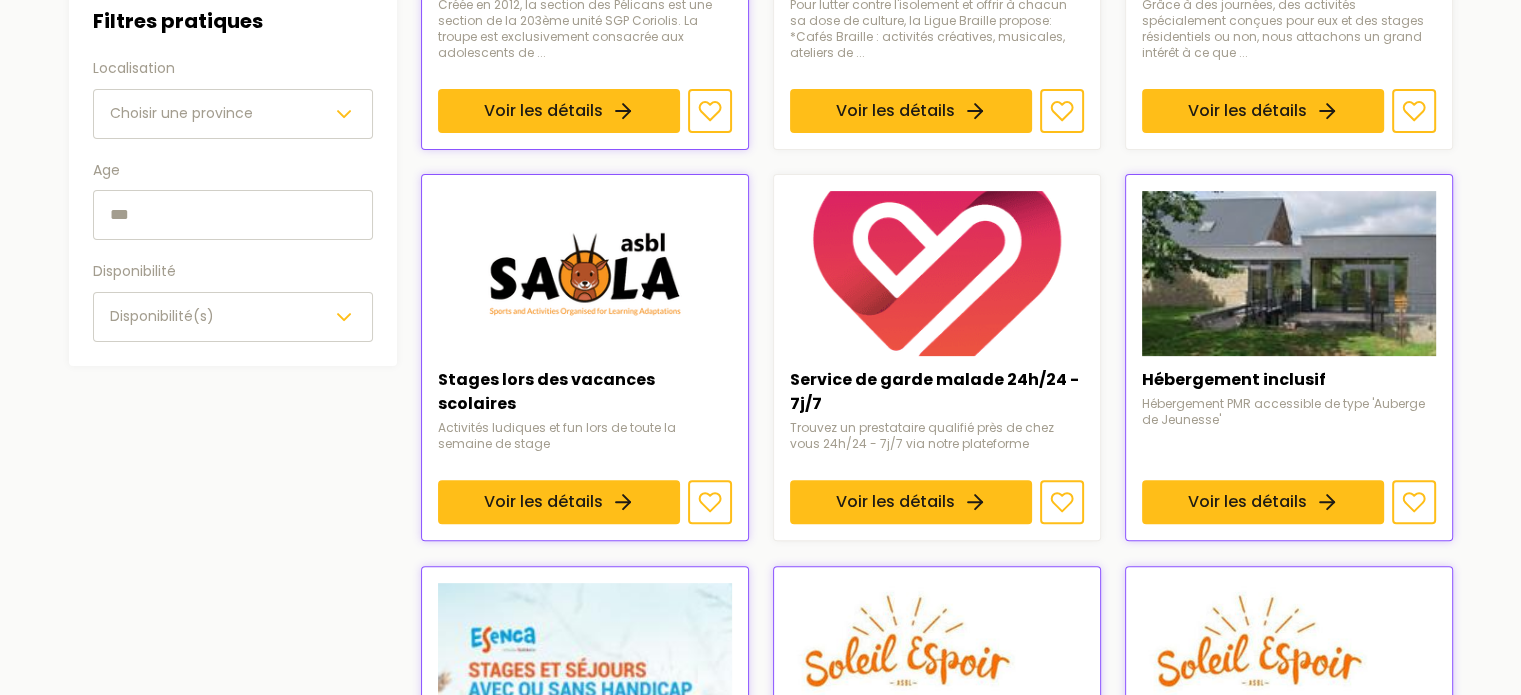 scroll, scrollTop: 572, scrollLeft: 0, axis: vertical 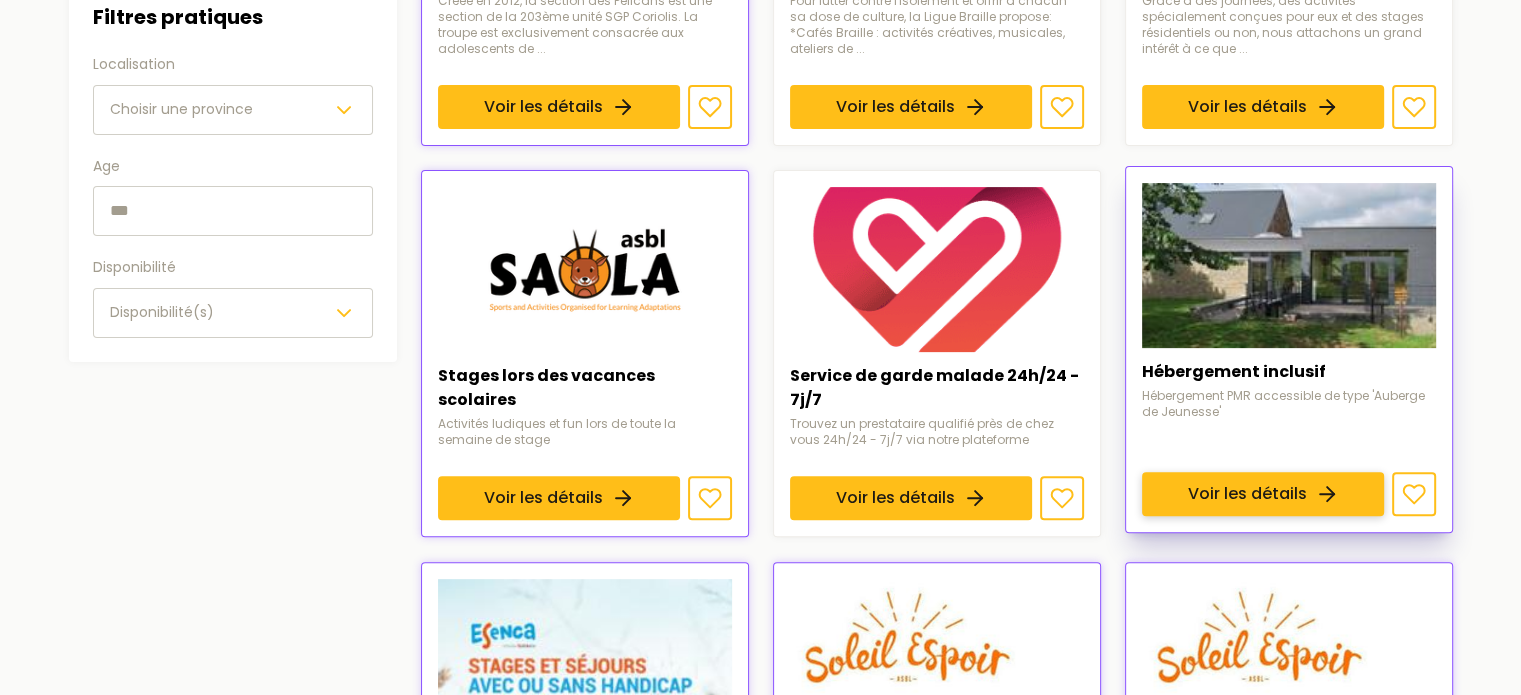 click on "Voir les détails" at bounding box center [1263, 495] 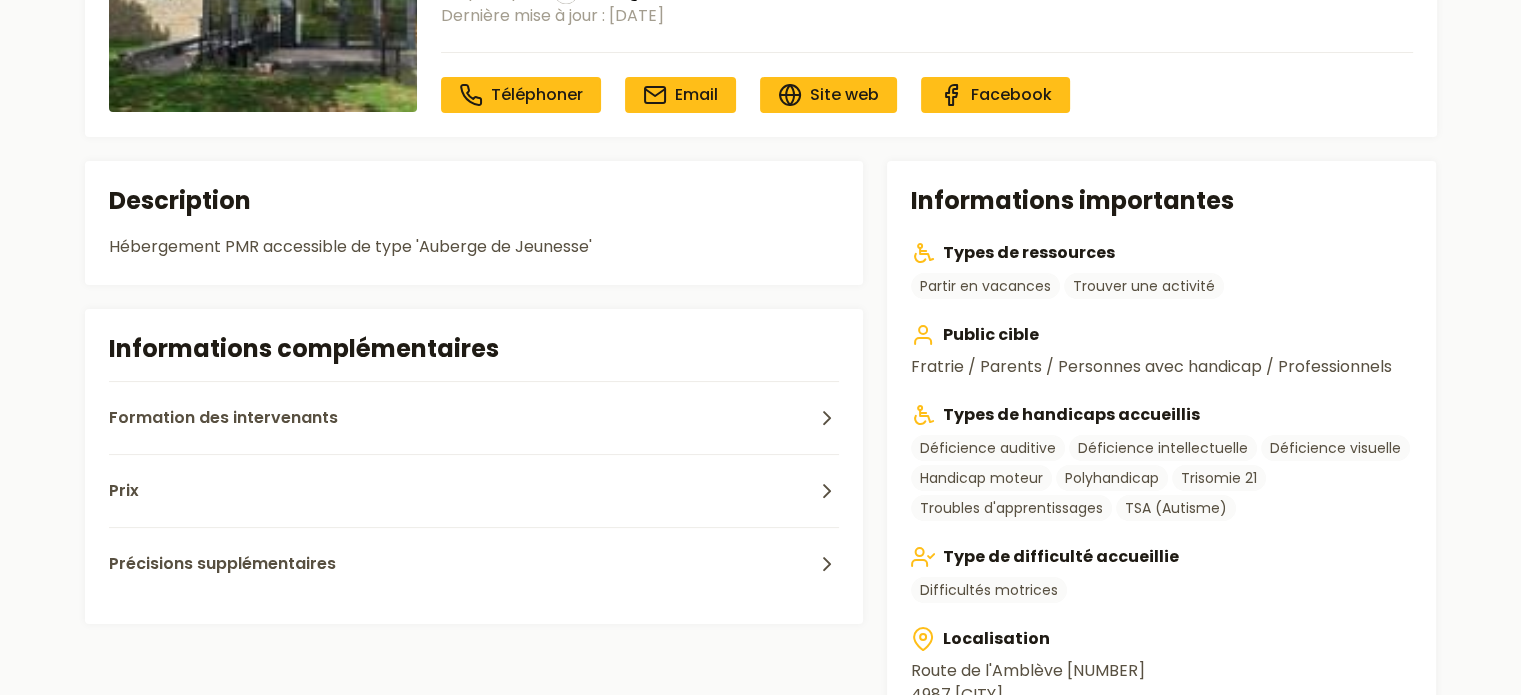 scroll, scrollTop: 262, scrollLeft: 0, axis: vertical 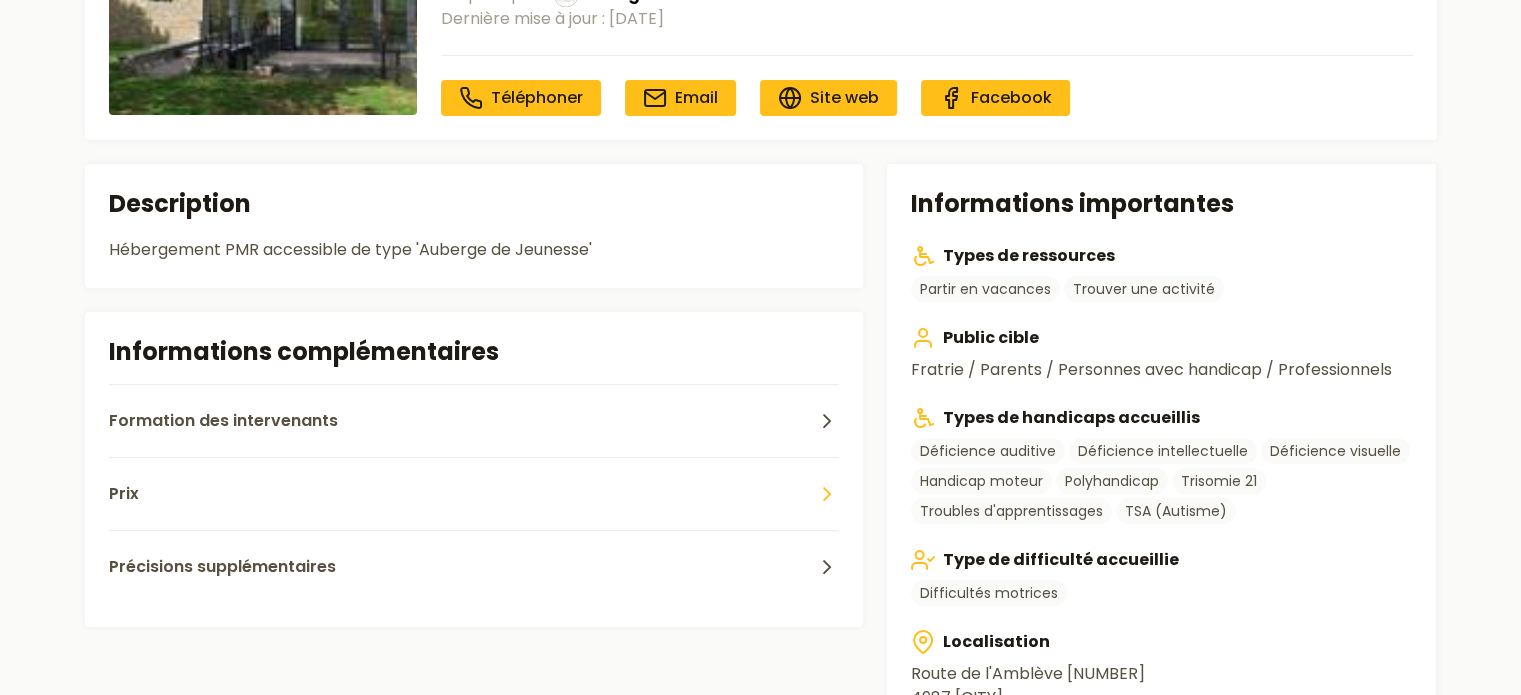 click on "Prix" at bounding box center [474, 493] 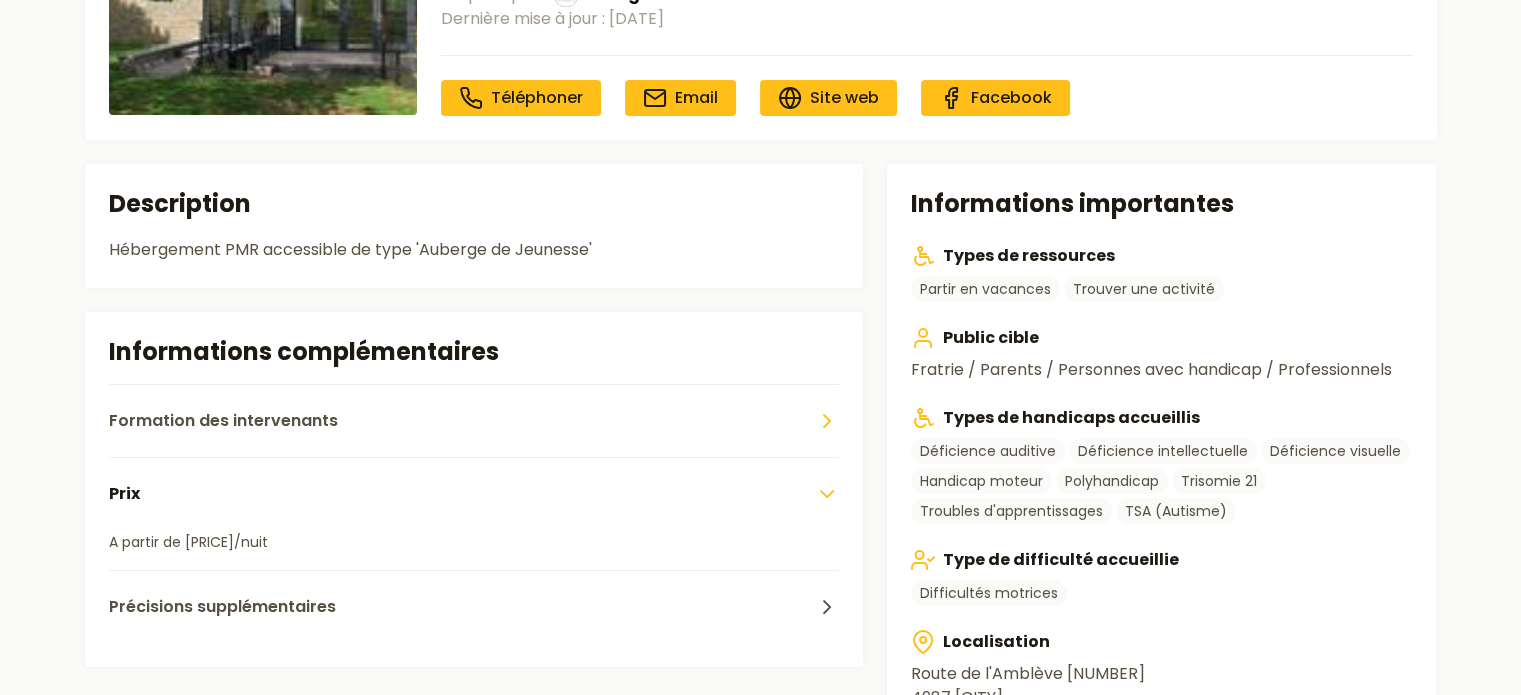 click on "Formation des intervenants" at bounding box center [474, 420] 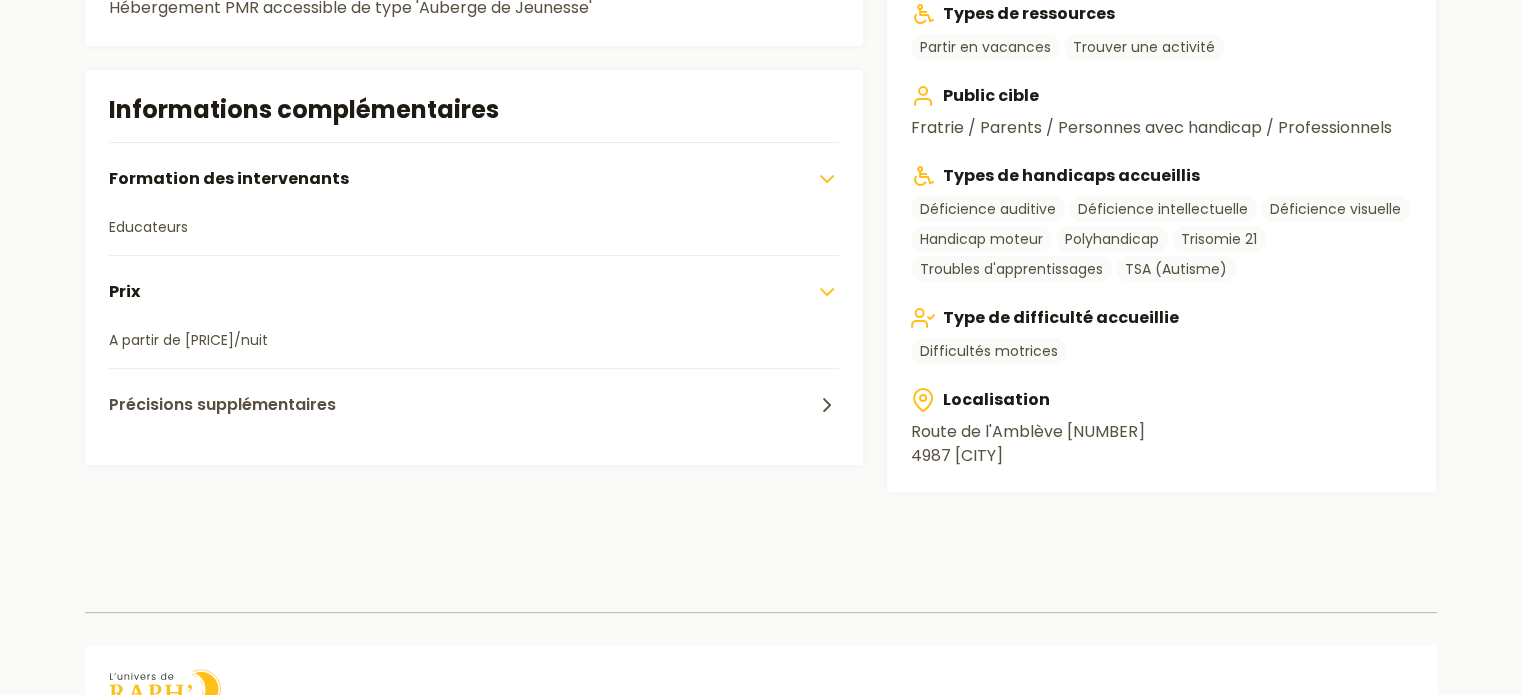 scroll, scrollTop: 510, scrollLeft: 0, axis: vertical 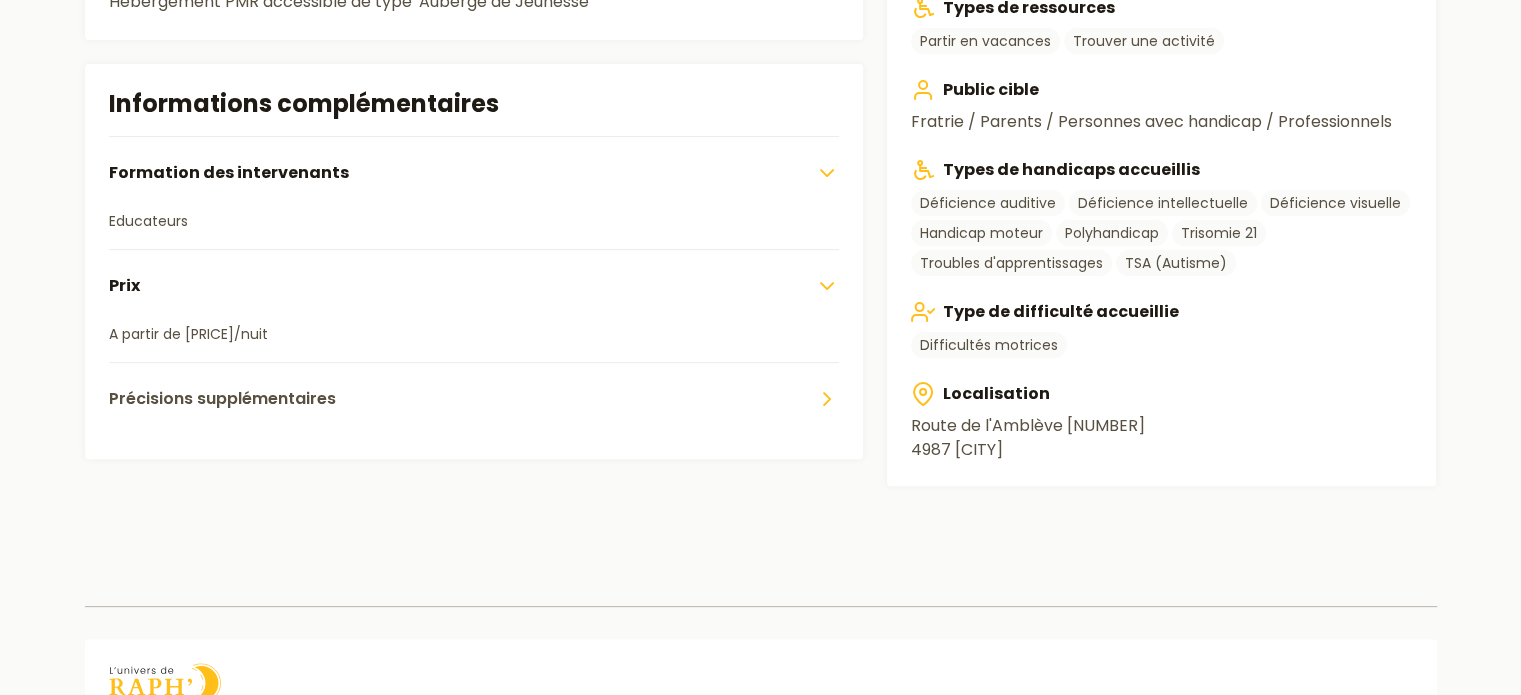 click on "Précisions supplémentaires" at bounding box center (474, 398) 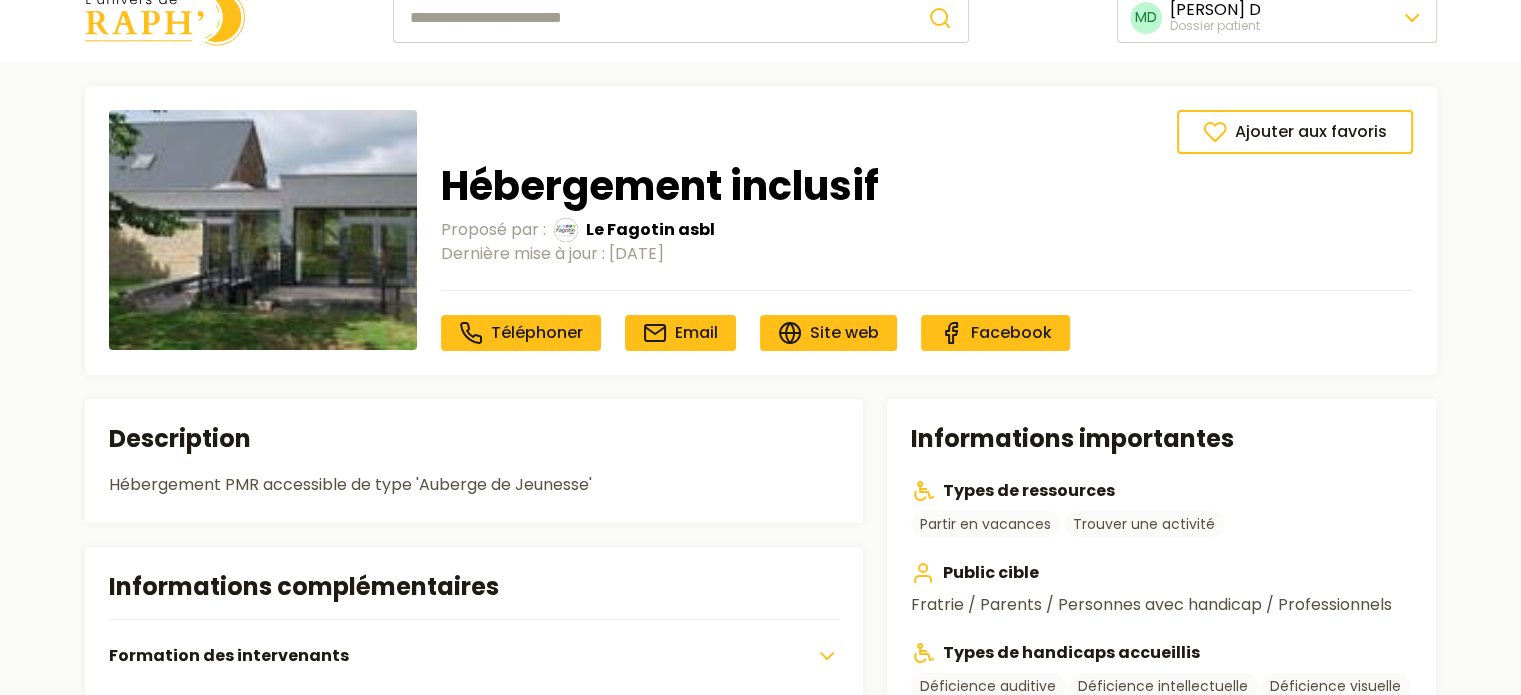 scroll, scrollTop: 0, scrollLeft: 0, axis: both 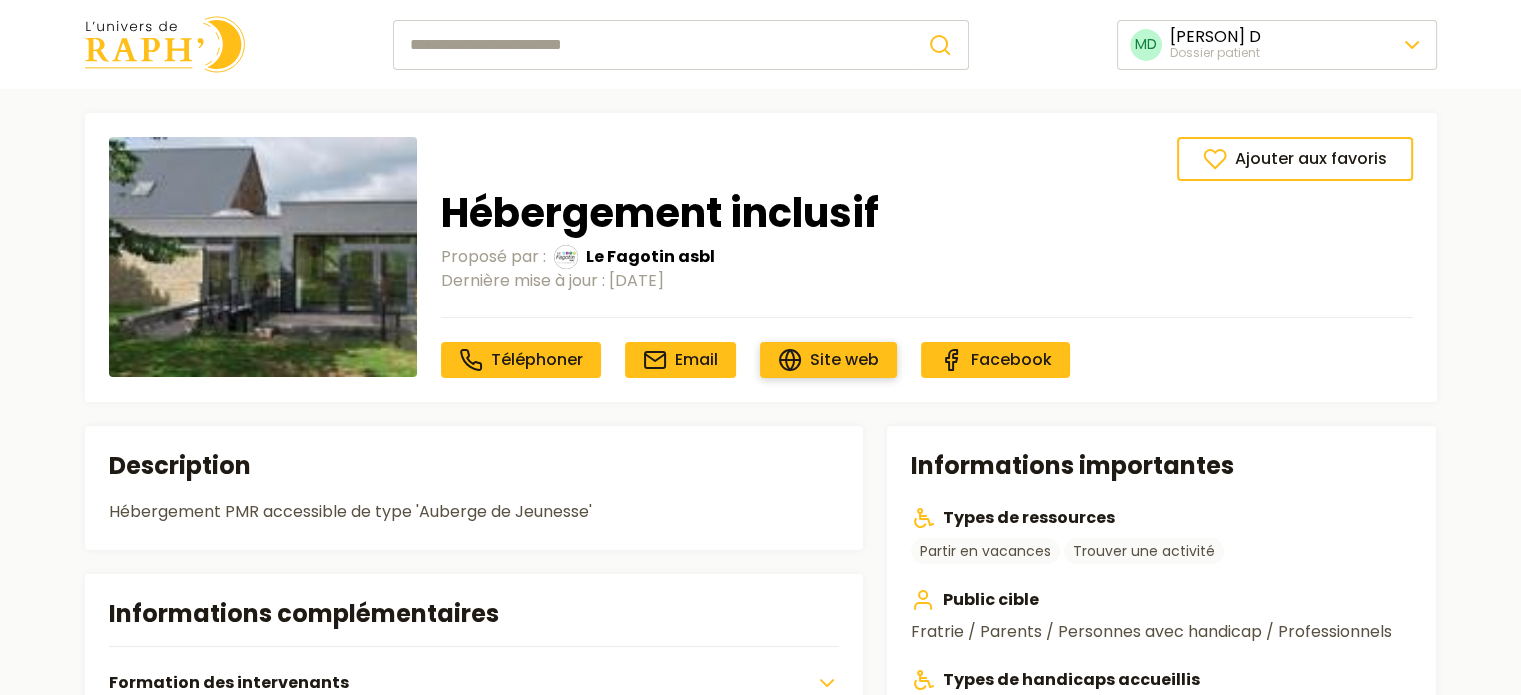 click on "Site web" at bounding box center [844, 359] 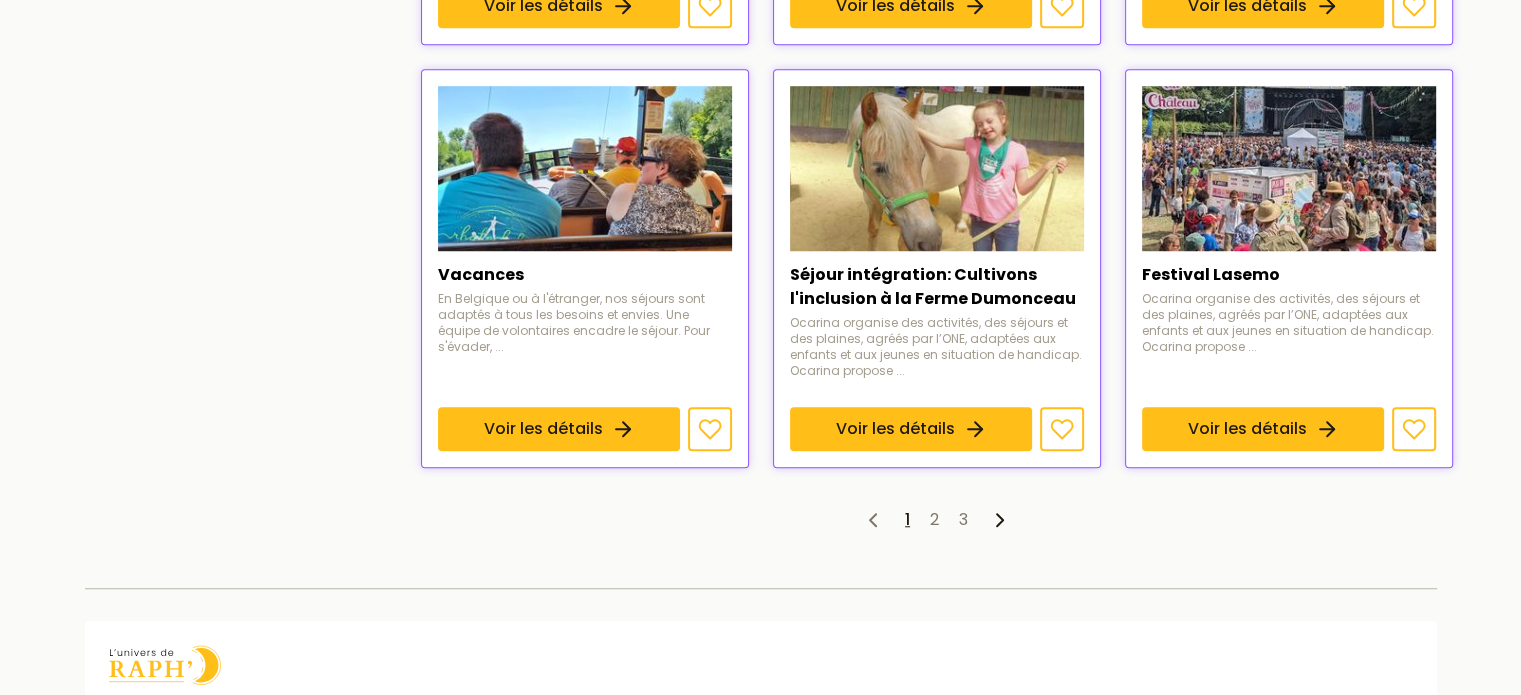 scroll, scrollTop: 1488, scrollLeft: 0, axis: vertical 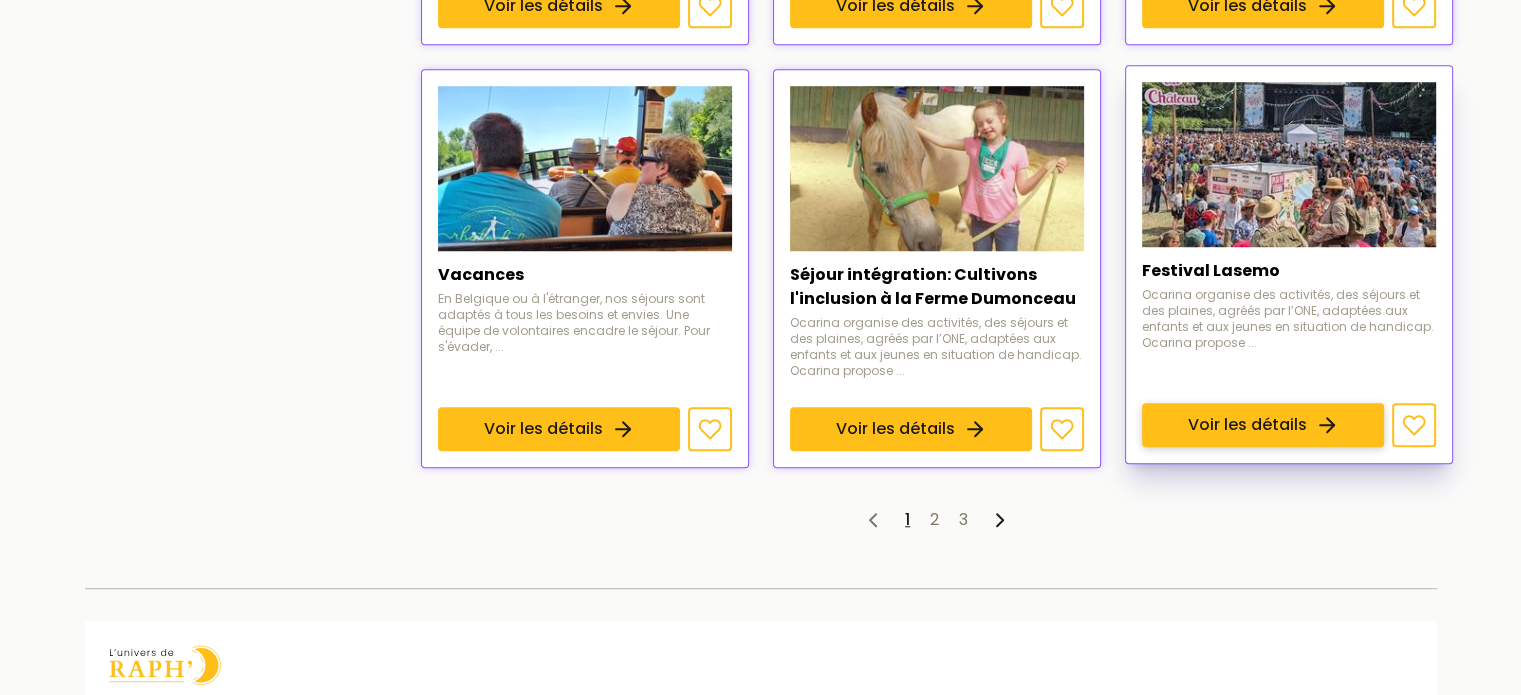 click on "Voir les détails" at bounding box center (1263, 425) 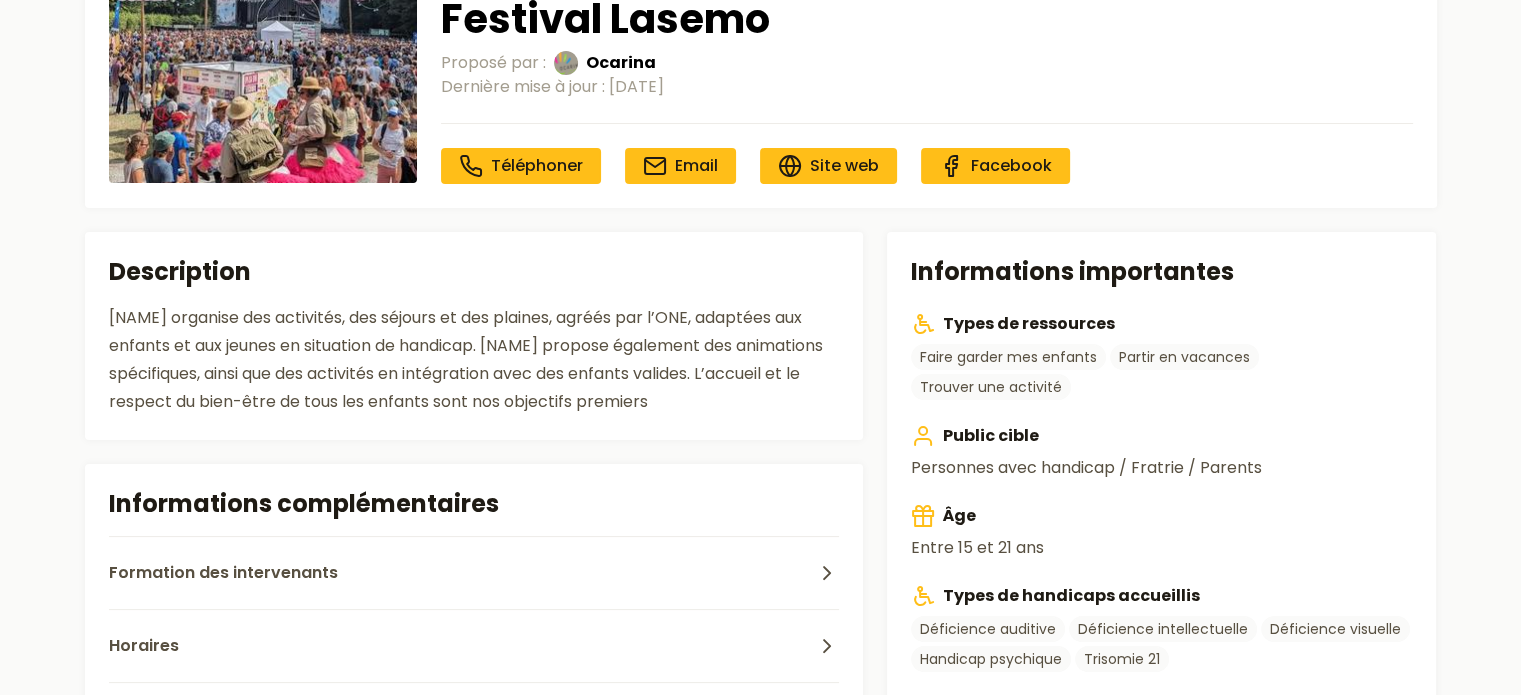 scroll, scrollTop: 436, scrollLeft: 0, axis: vertical 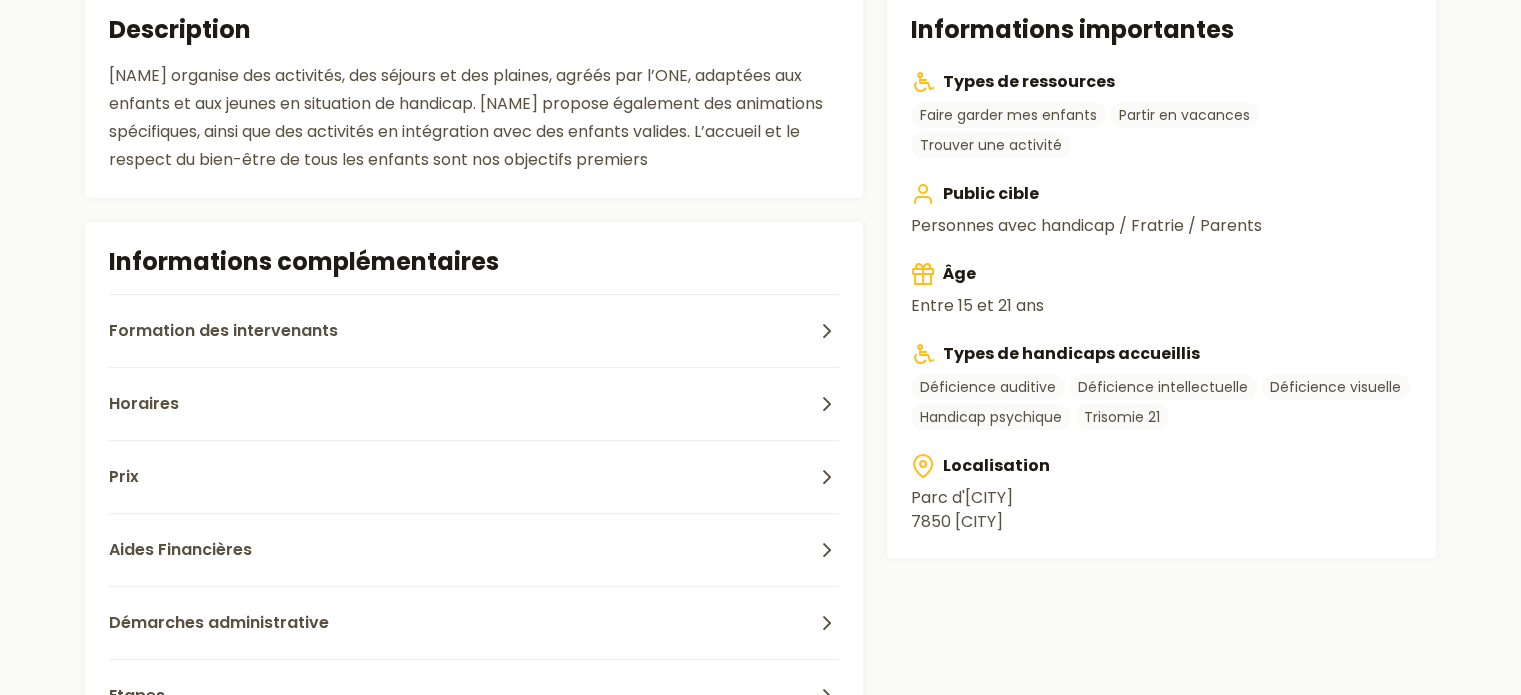 click on "Informations complémentaires Formation des intervenants Les volontaires sont formés à l'animation et ont le BACV.
Horaires du [DATE] au [DATE]
Prix [PRICE]
Aides Financières Avantage Mutualité Chrétienne : - [PRICE]
Avantage MC BIM : - [PRICE]
Démarches administrative L'acceptation de l'[PERSON] se fait sur base de la fiche santé AniJHan complétée présentant l'[PERSON] et sur base d'un contact entre la régionale organisatrice et les responsables de l'[PERSON].
Etapes - Faire l'[PERSON] sur le site Ocarina.be.
-Envoyer la fiche santé AniJHan complétée avec les infos de l'[PERSON]
- Prise de contact de la régionale organisatrice avec le ou la responsable de l'[PERSON]
- Confirmation de l'[PERSON] dans les deux semaines
-S'il arrive que nous ne puissions pas inscrire un enfant, nous essayons, dans la mesure du possible, de réorienter les parents vers d'autres ressources.
Précisions supplémentaires" at bounding box center (474, 525) 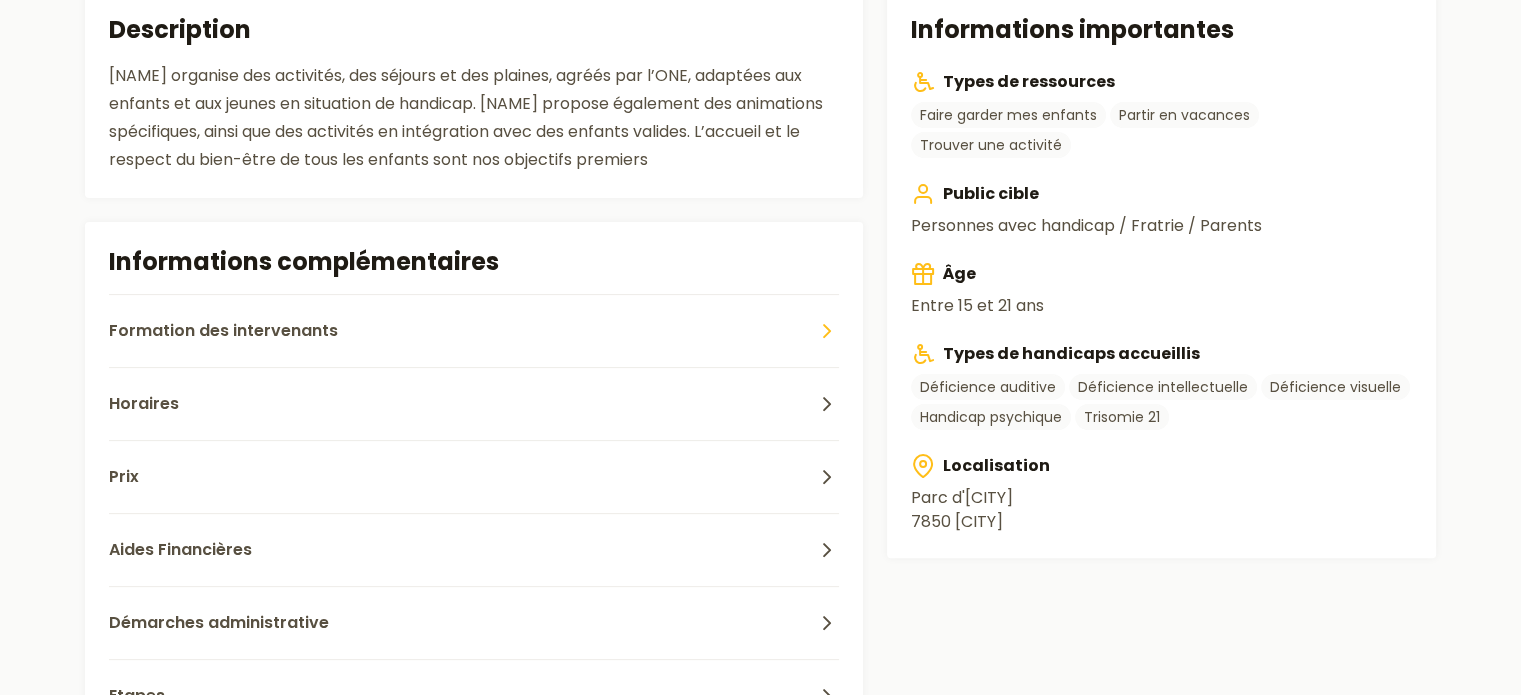 click on "Formation des intervenants" at bounding box center [474, 330] 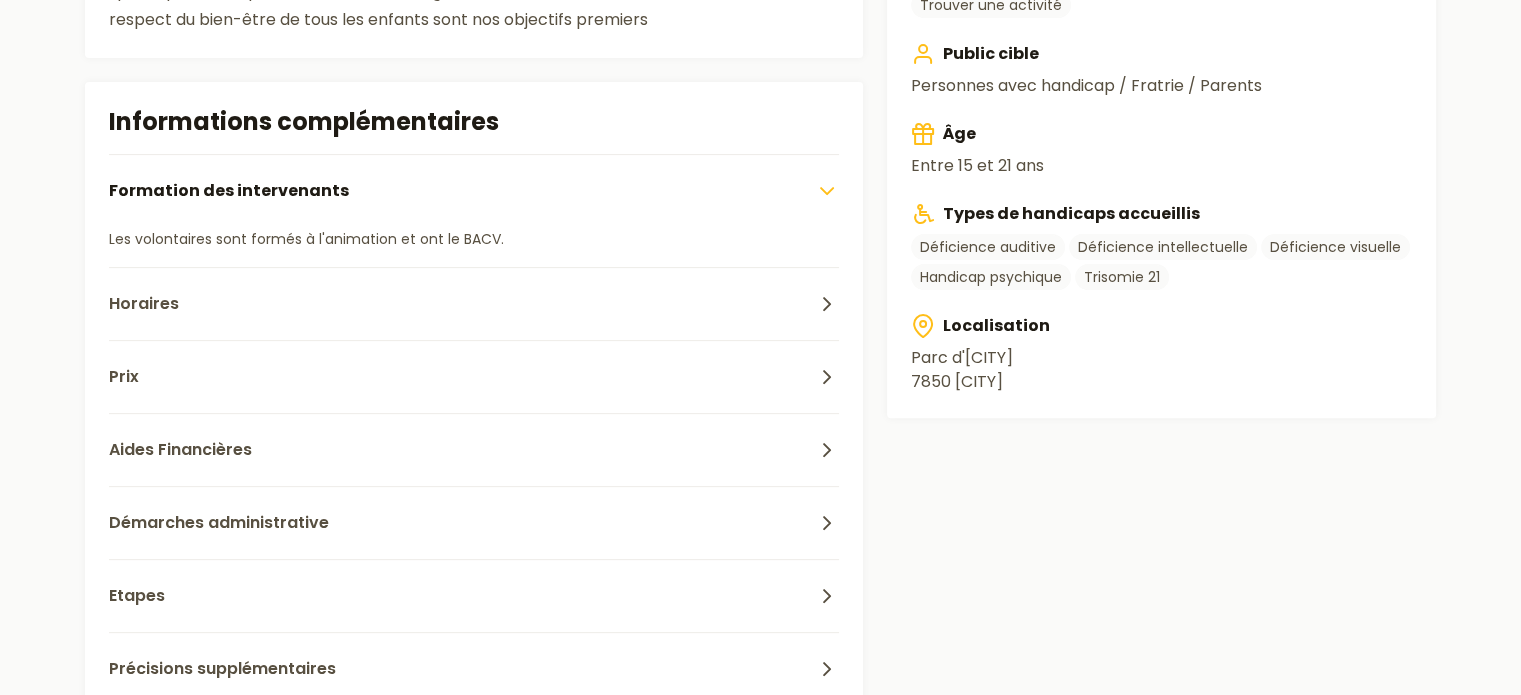scroll, scrollTop: 580, scrollLeft: 0, axis: vertical 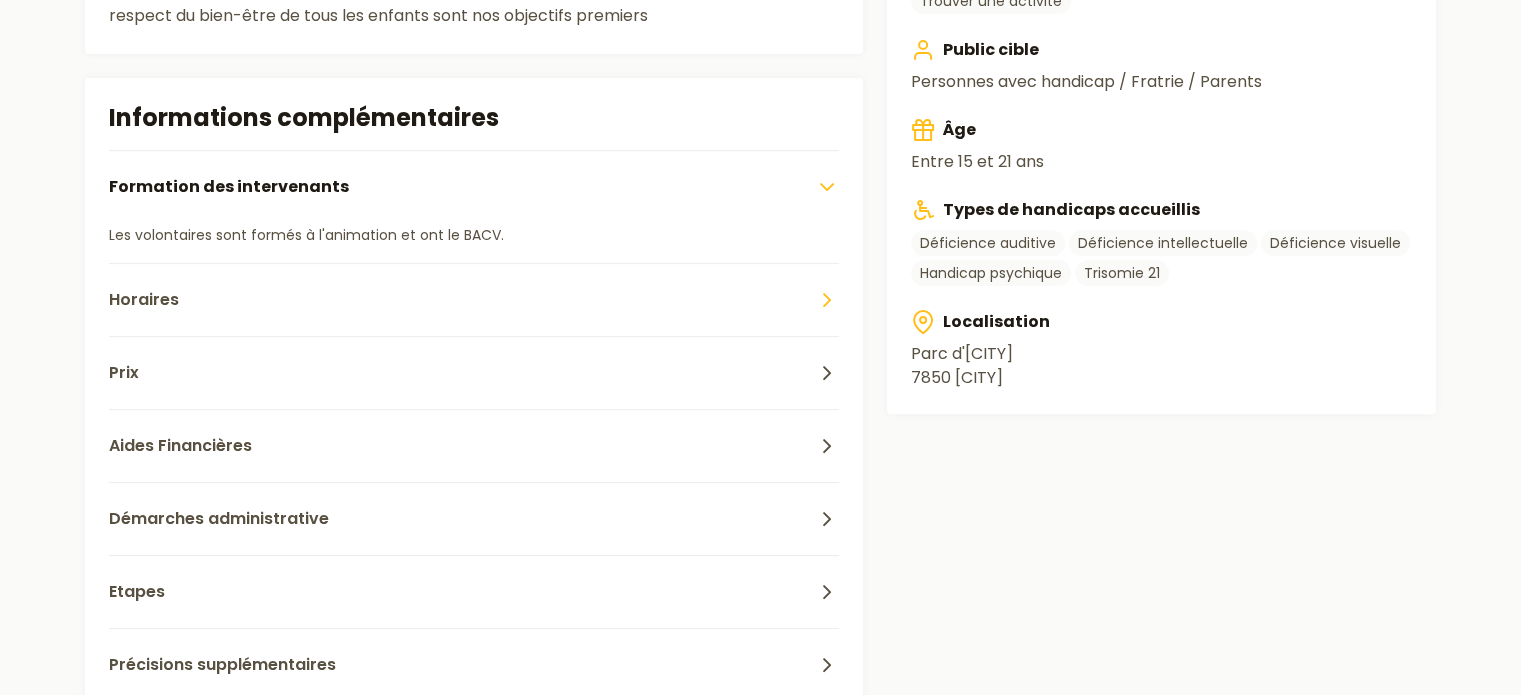 click on "Horaires" at bounding box center [474, 299] 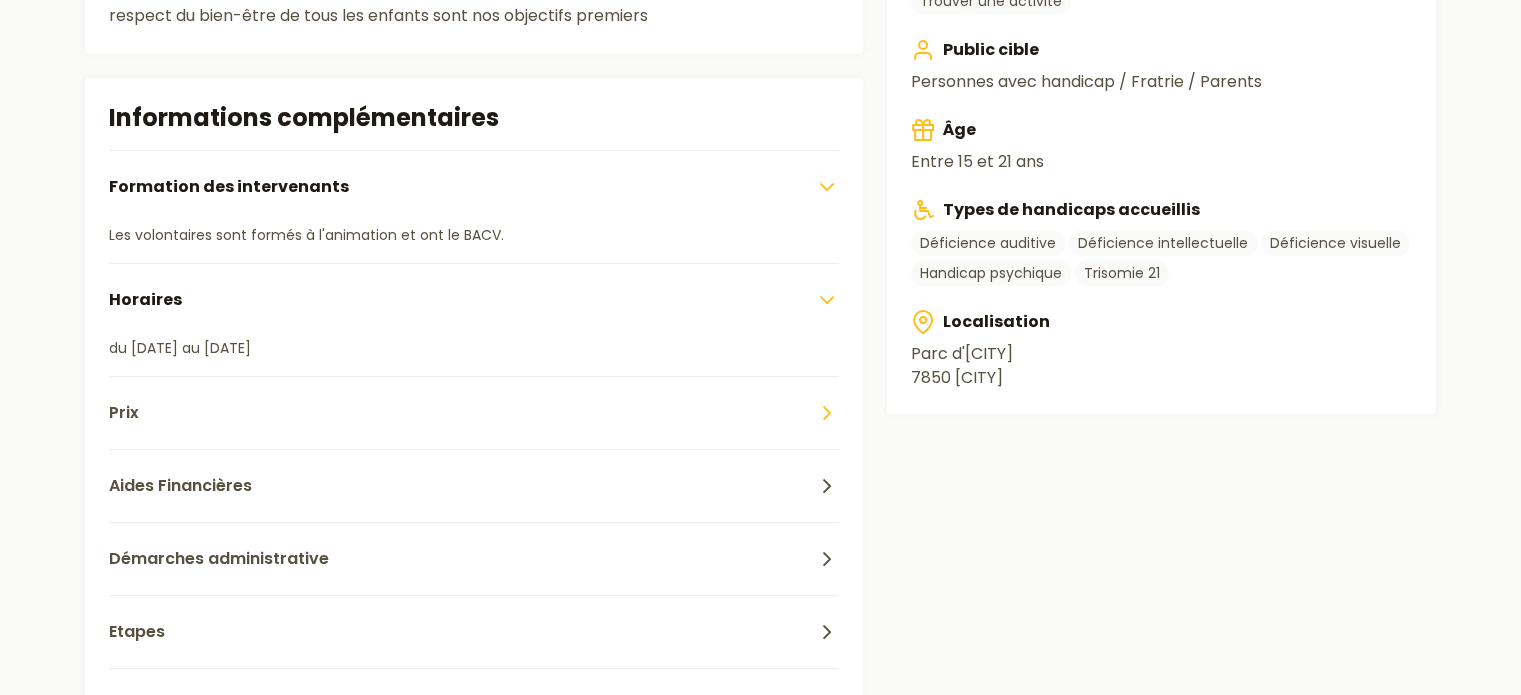 click on "Prix" at bounding box center [474, 412] 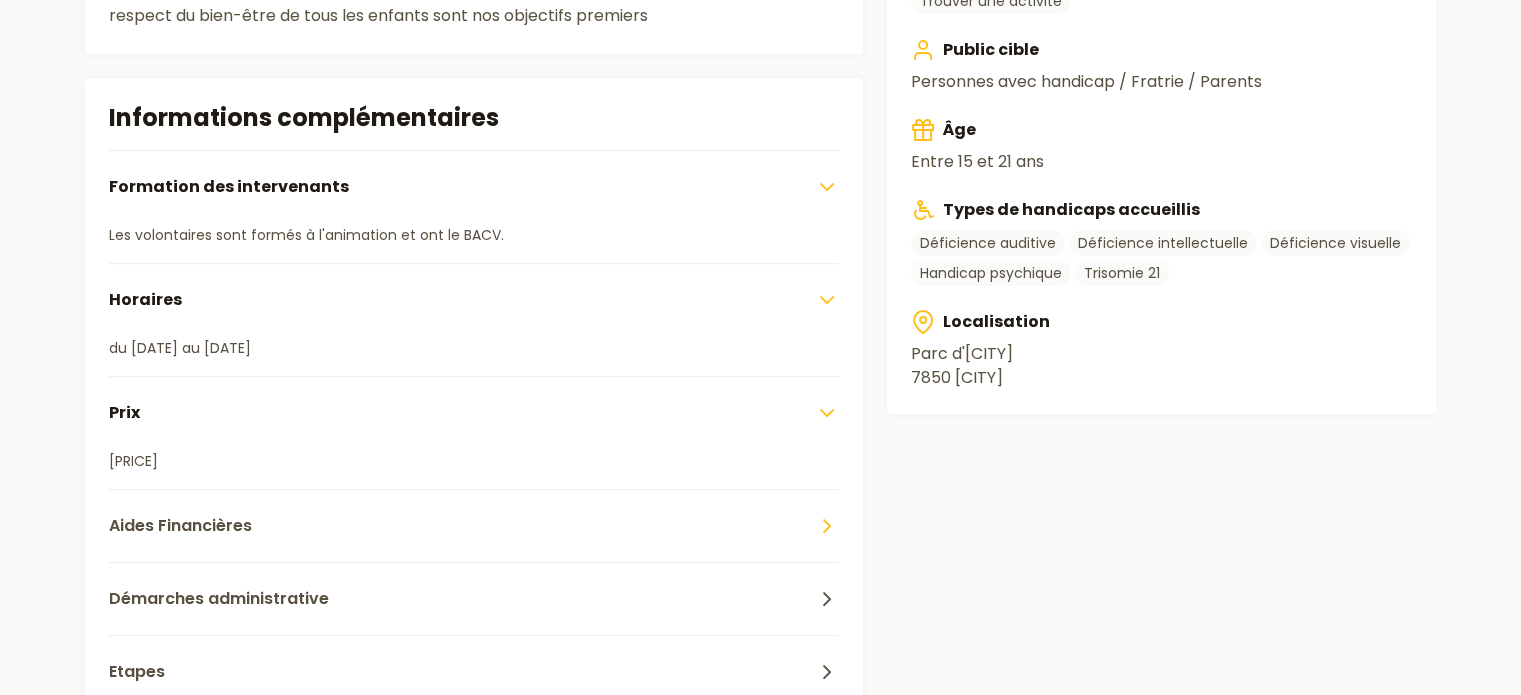 click on "Aides Financières" at bounding box center (474, 525) 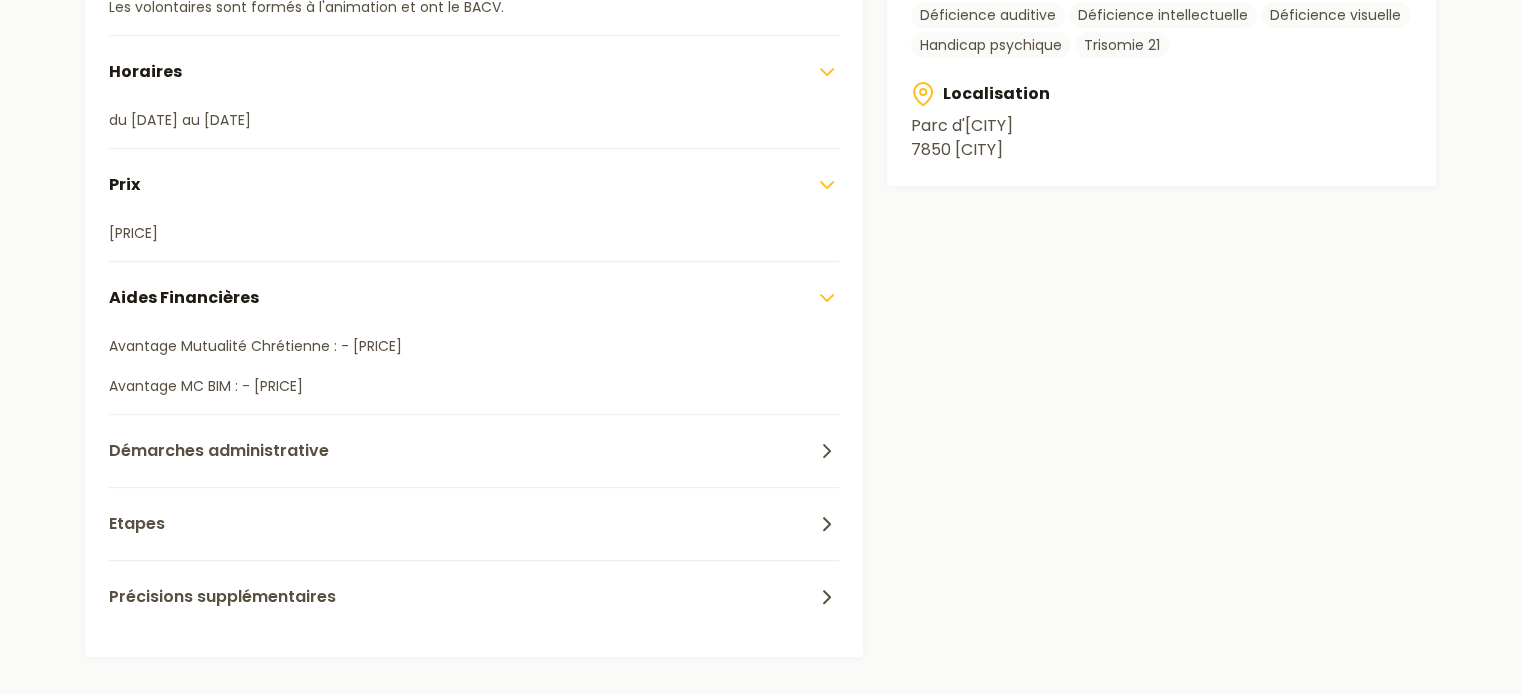 scroll, scrollTop: 811, scrollLeft: 0, axis: vertical 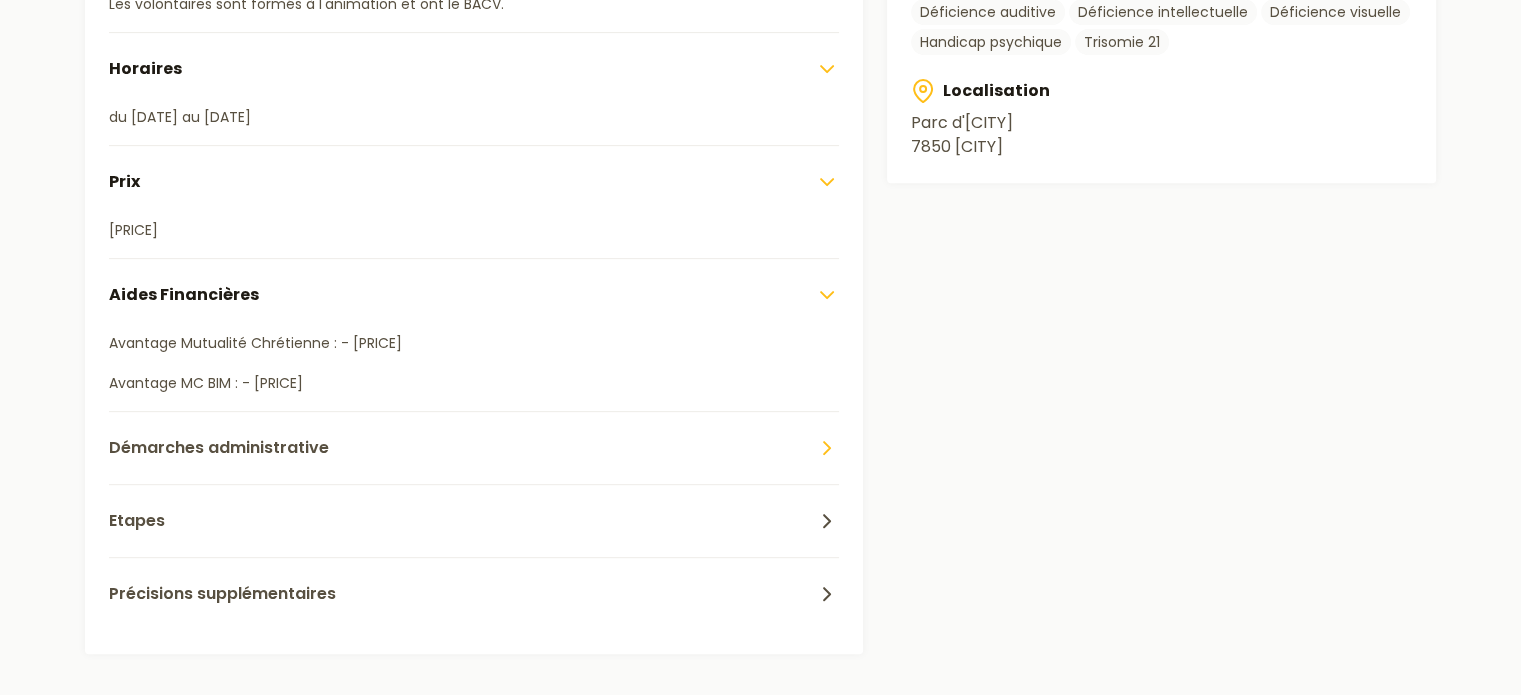 click on "Démarches administrative" at bounding box center (474, 447) 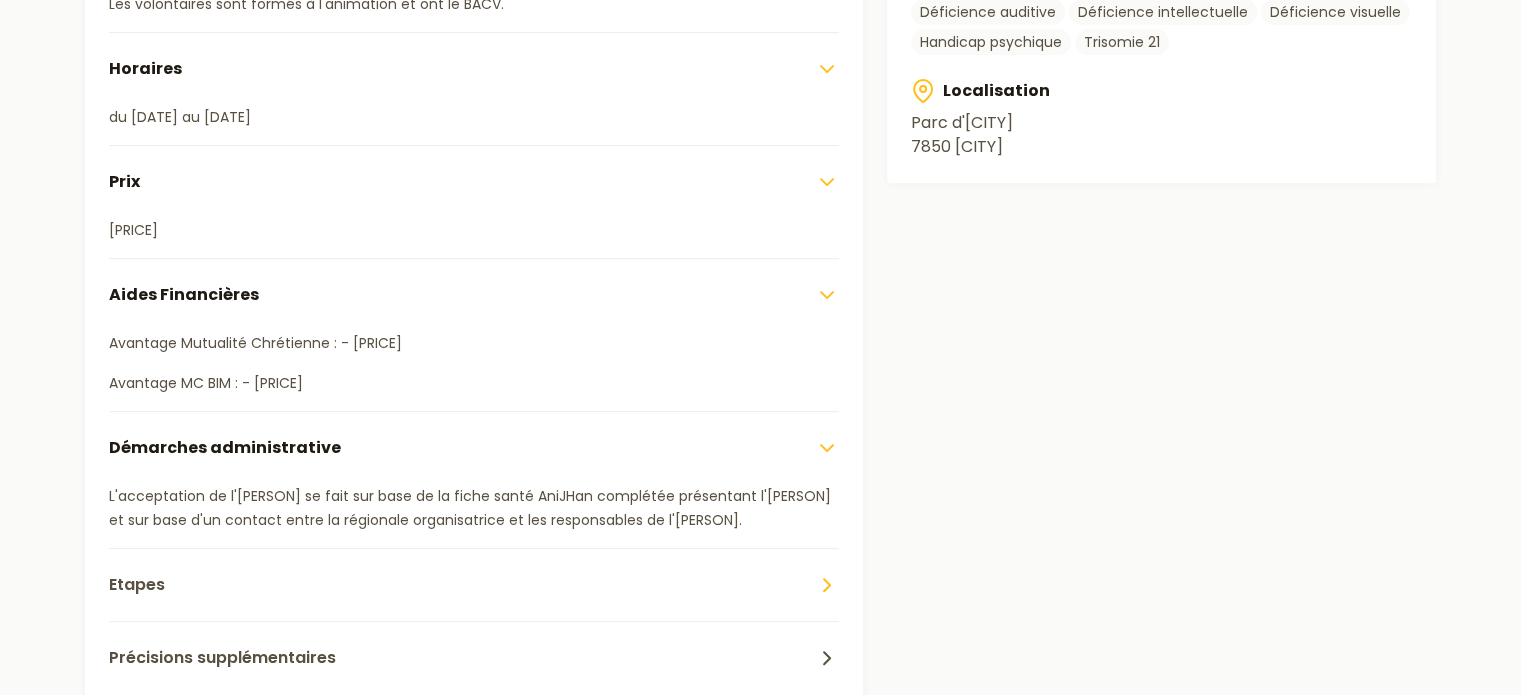 click on "Etapes" at bounding box center (474, 584) 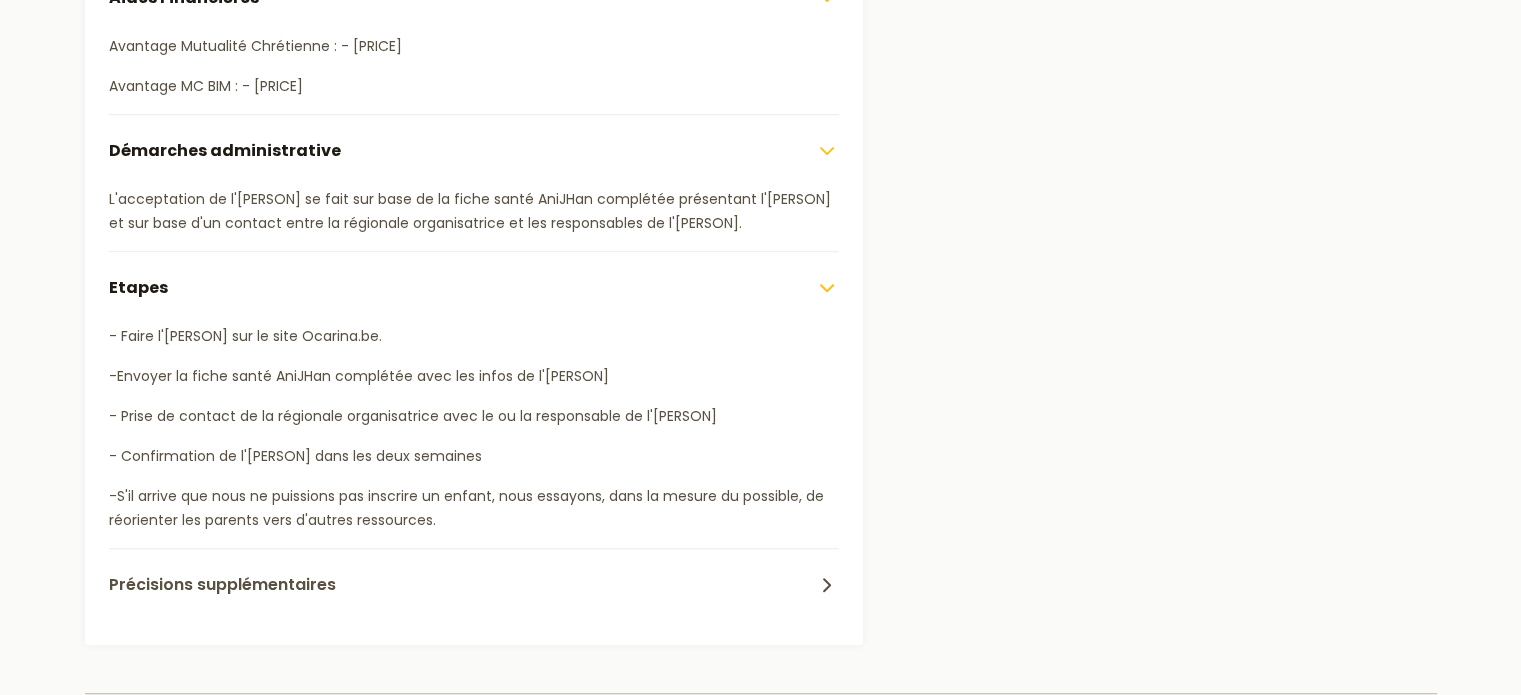 scroll, scrollTop: 1111, scrollLeft: 0, axis: vertical 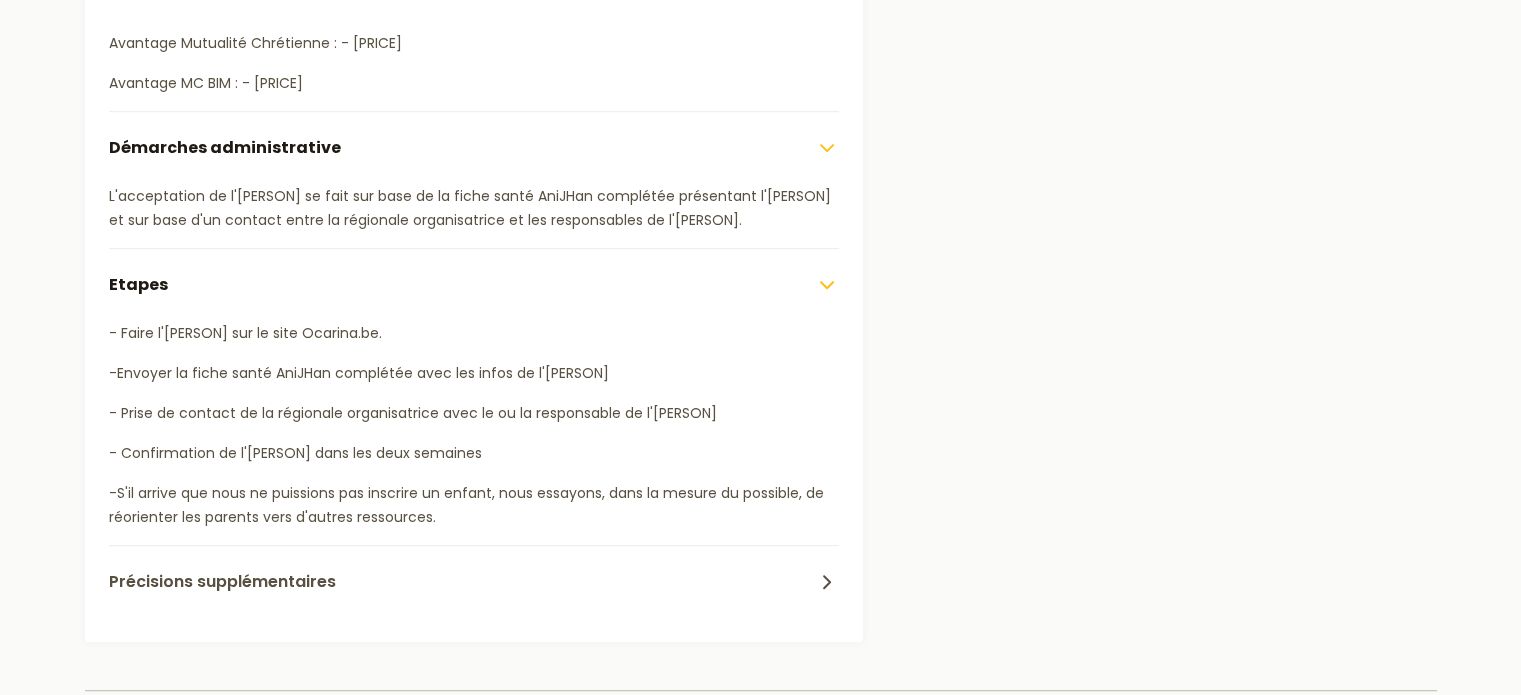 click on "Précisions supplémentaires" at bounding box center [474, 581] 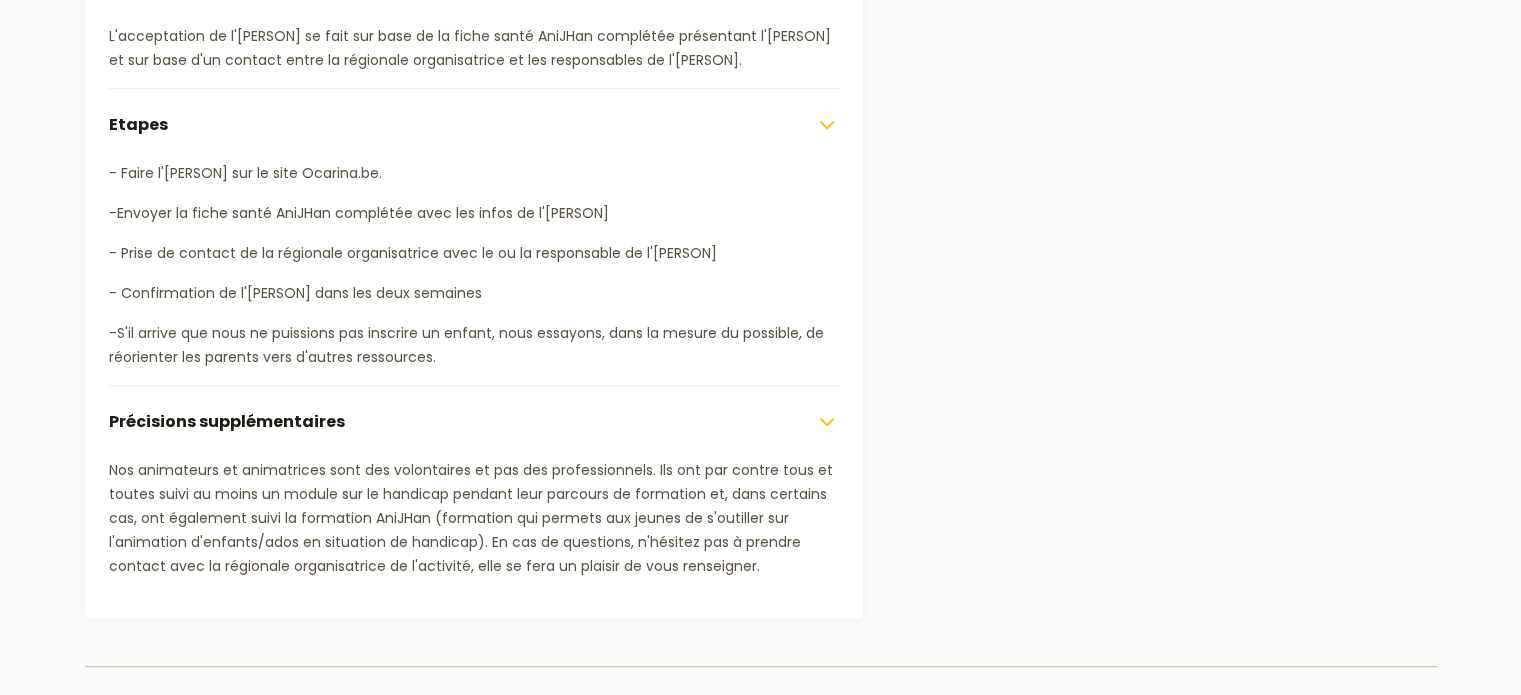 scroll, scrollTop: 1276, scrollLeft: 0, axis: vertical 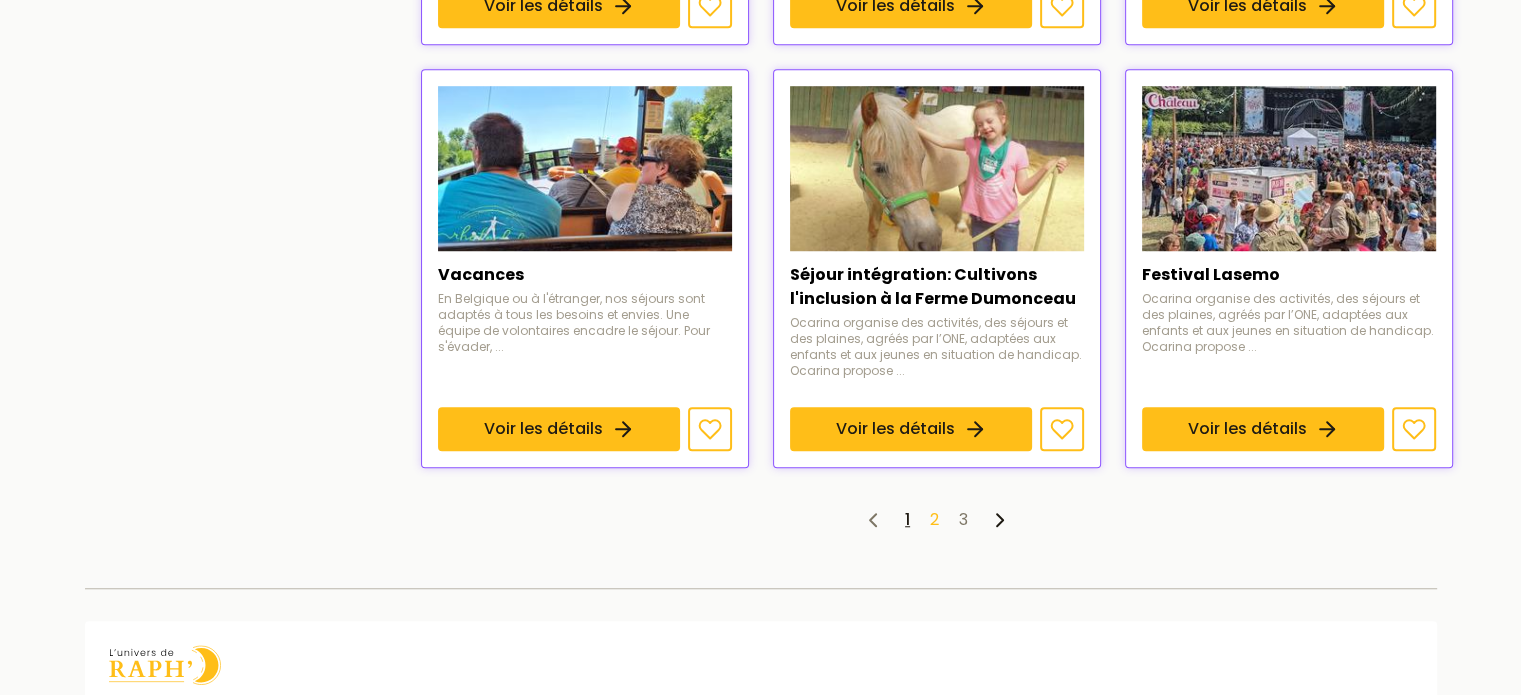 click on "2" at bounding box center [934, 519] 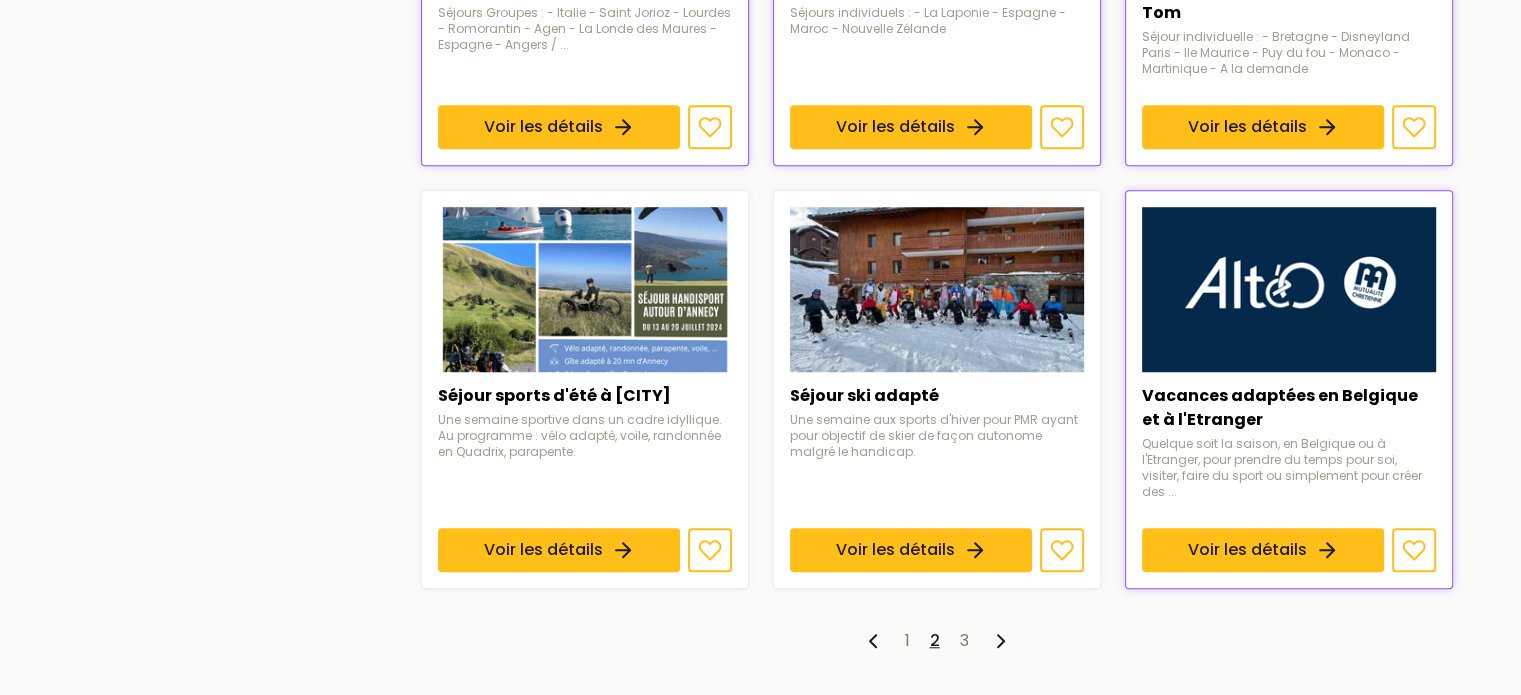 scroll, scrollTop: 1432, scrollLeft: 0, axis: vertical 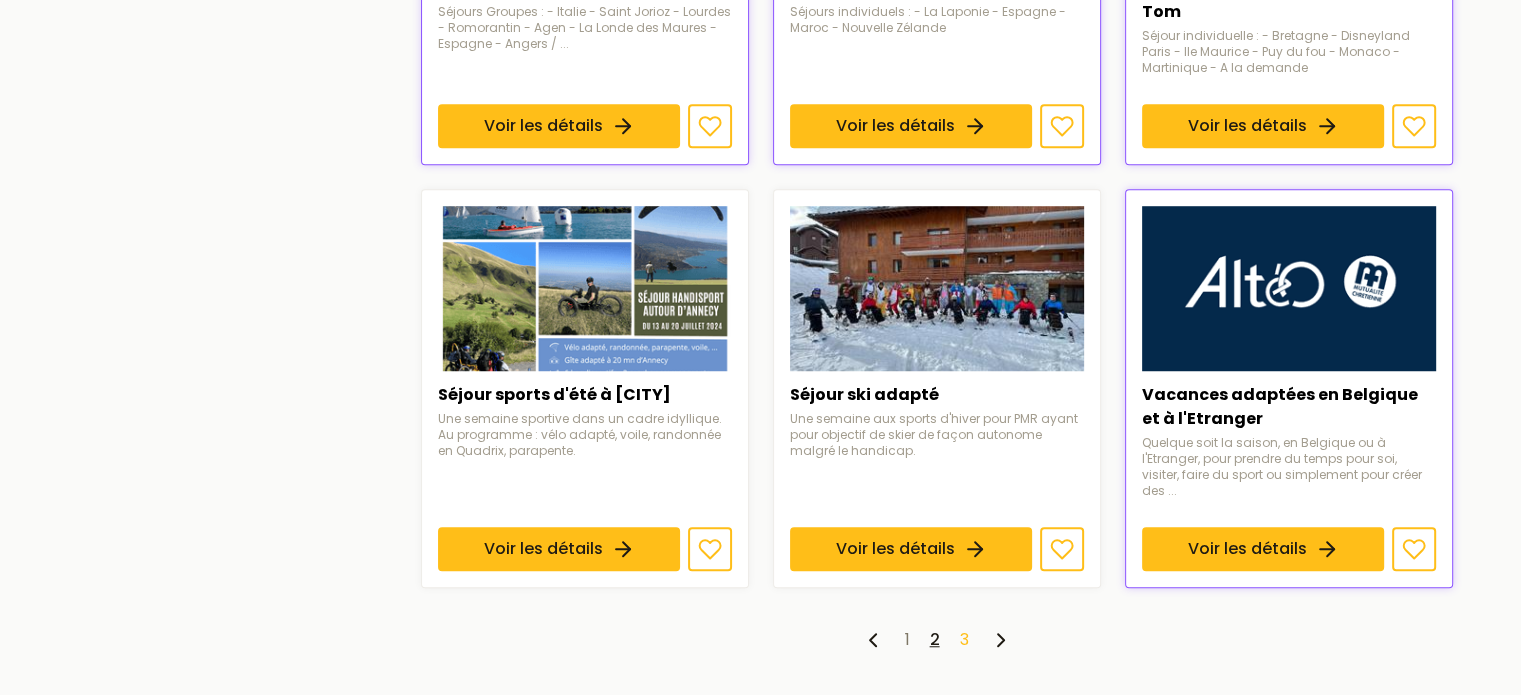 click on "3" at bounding box center (964, 639) 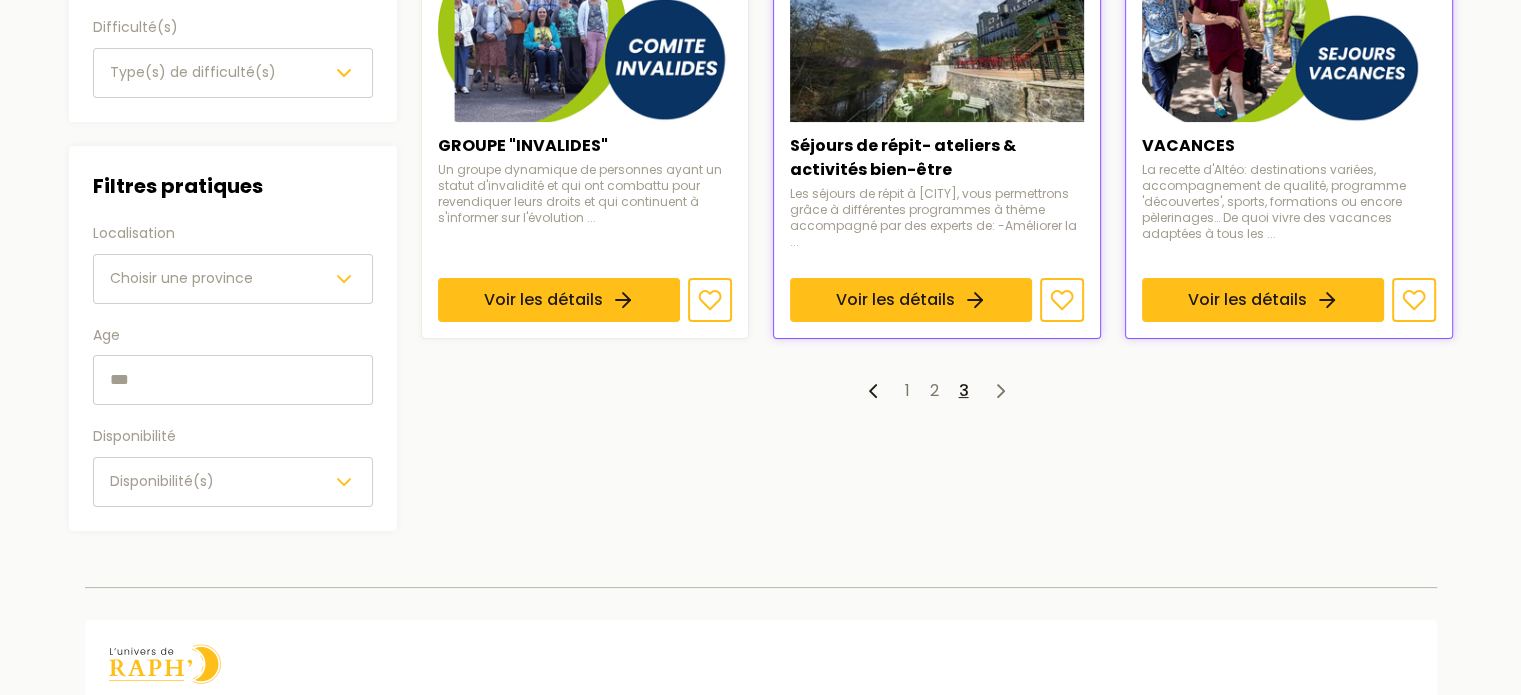 scroll, scrollTop: 439, scrollLeft: 0, axis: vertical 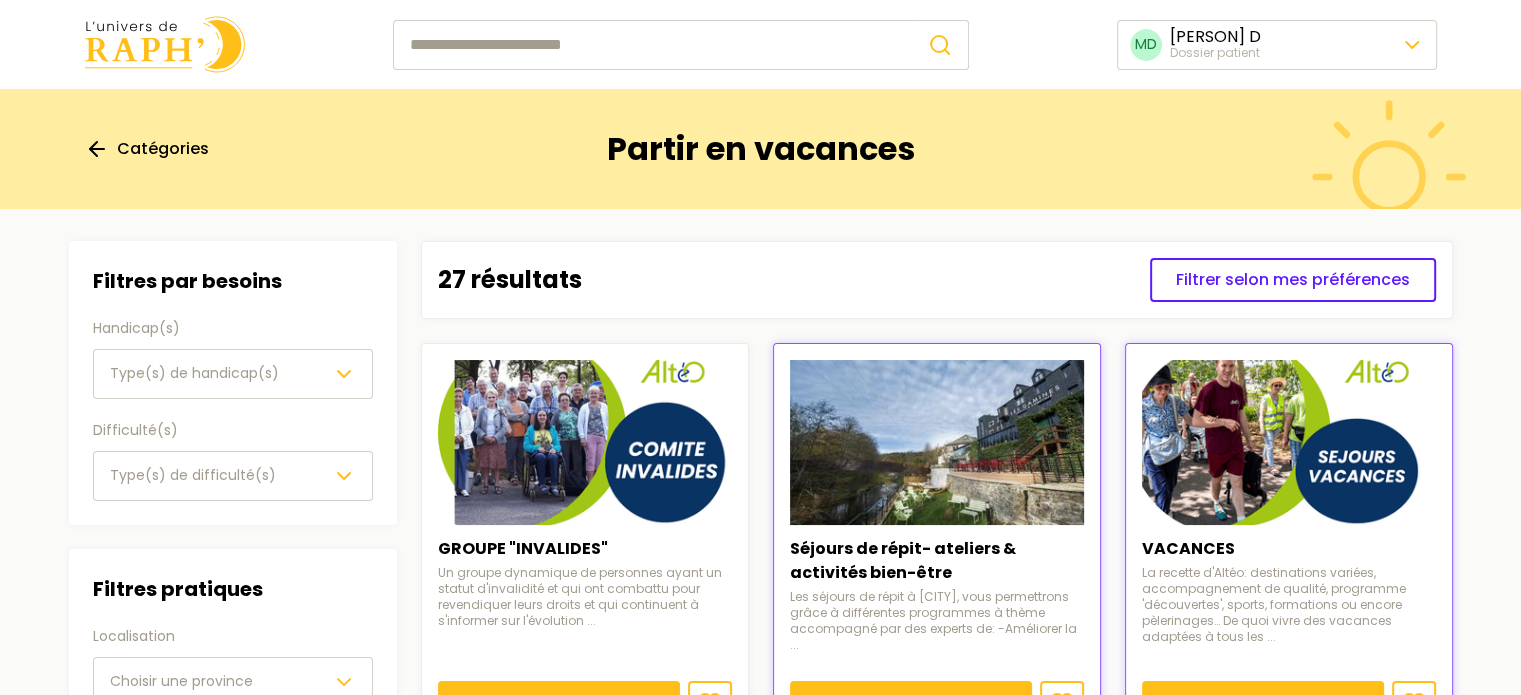 click at bounding box center (165, 44) 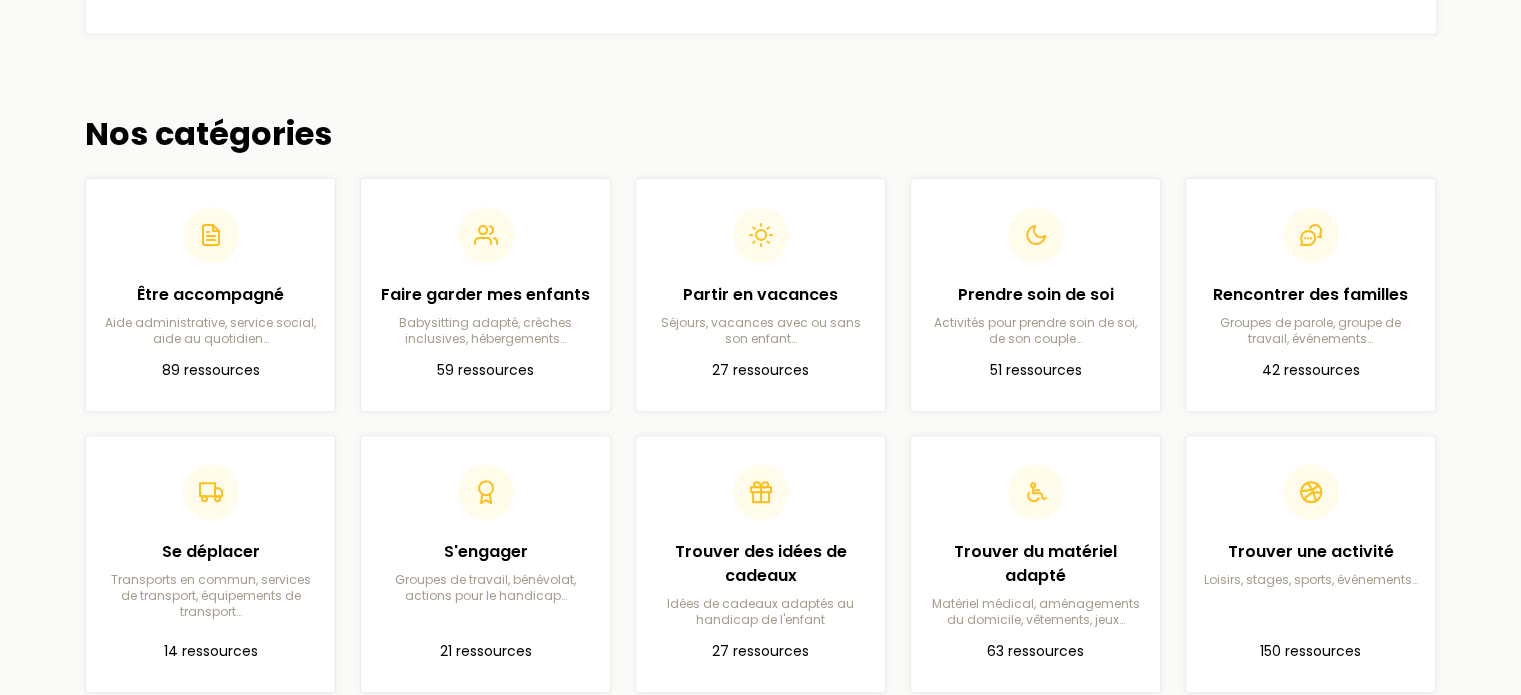 scroll, scrollTop: 635, scrollLeft: 0, axis: vertical 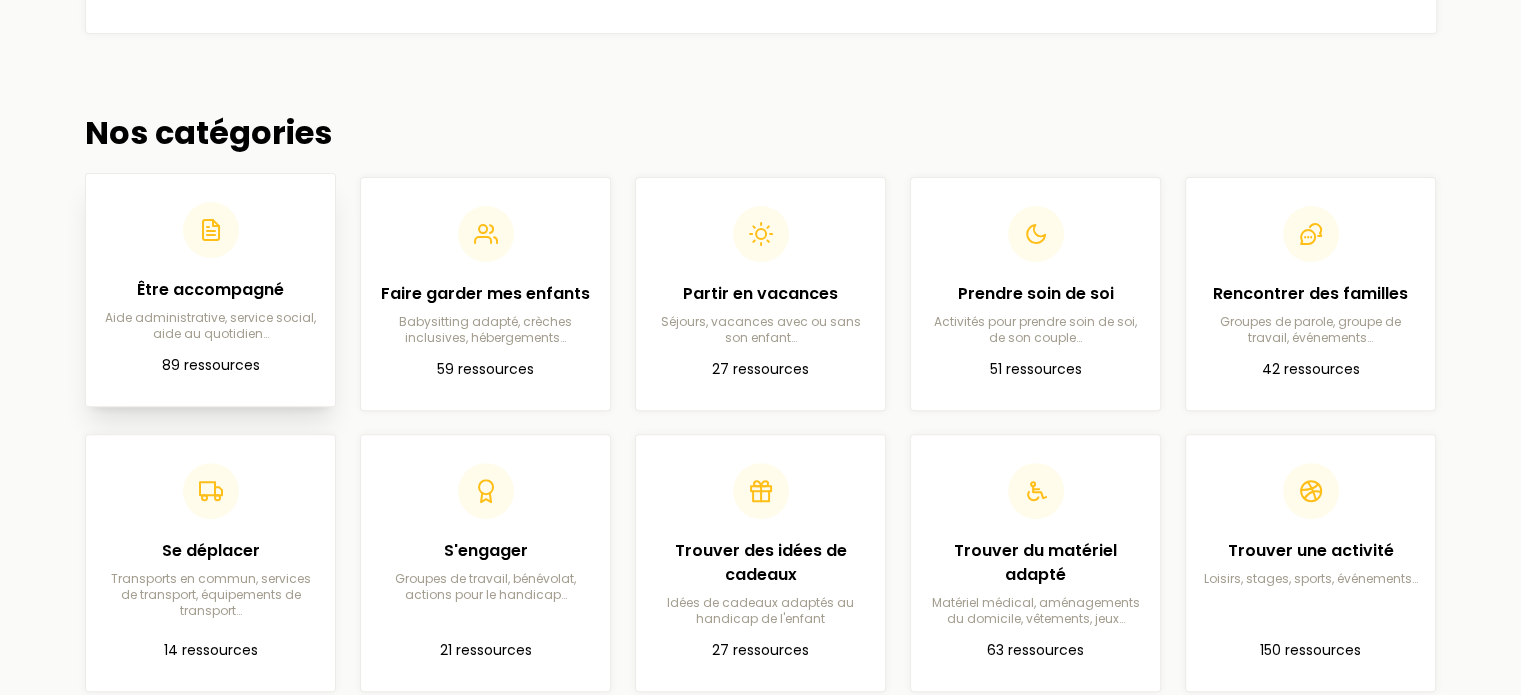 click on "Être accompagné" at bounding box center (210, 290) 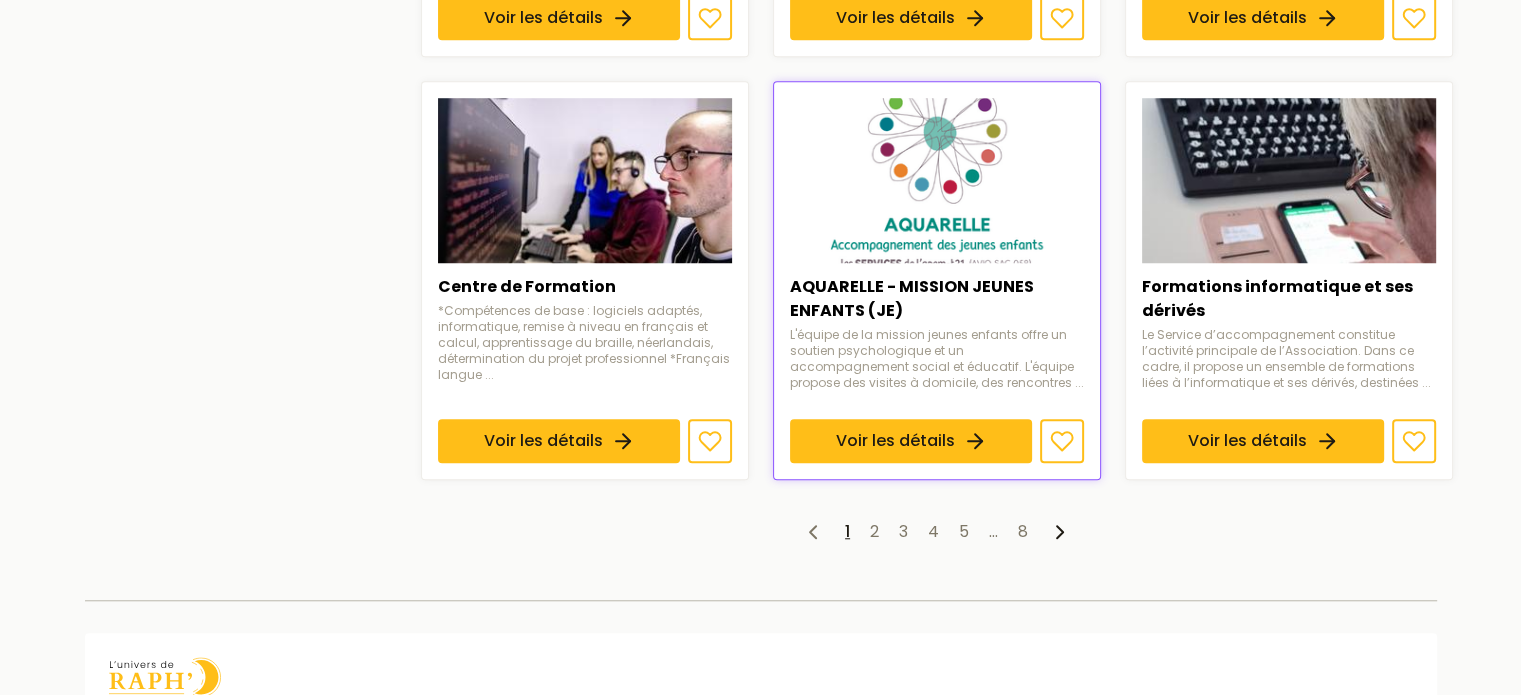 scroll, scrollTop: 1596, scrollLeft: 0, axis: vertical 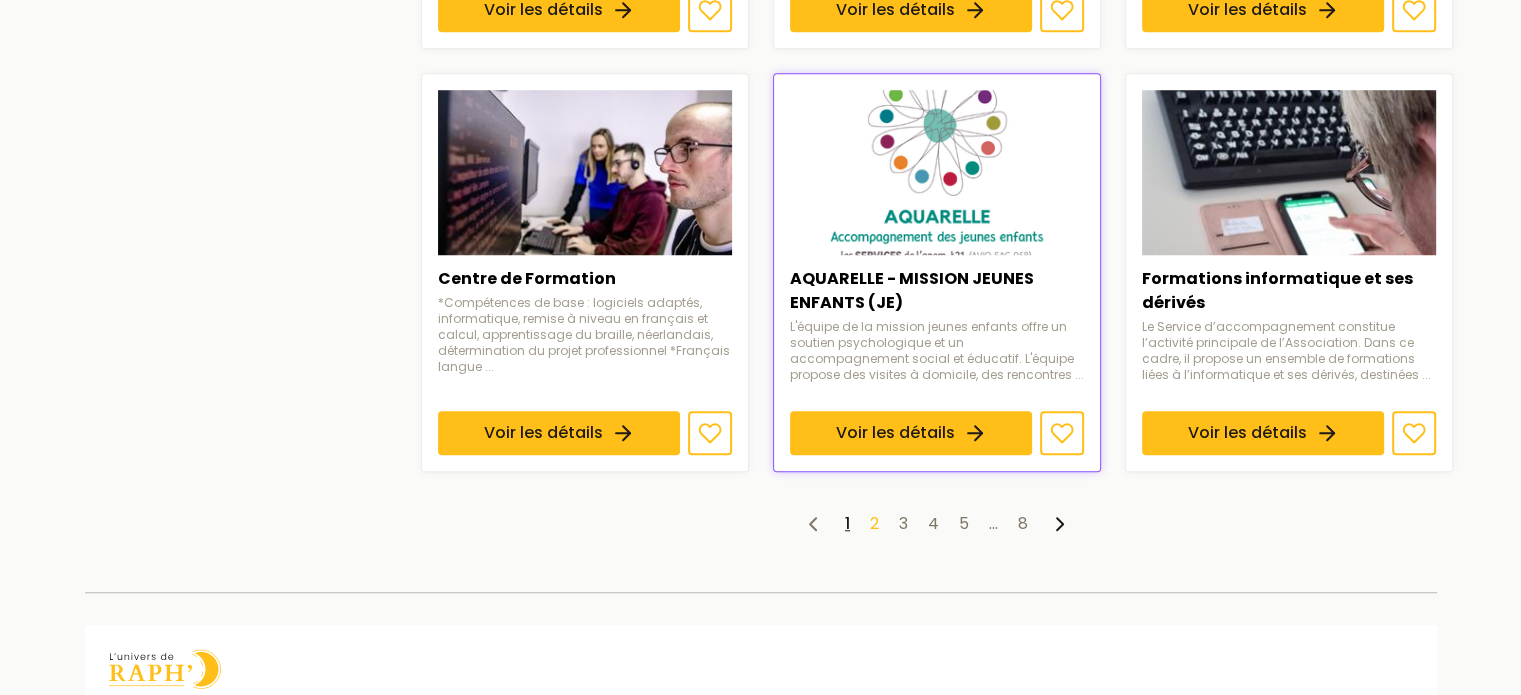 click on "2" at bounding box center [874, 523] 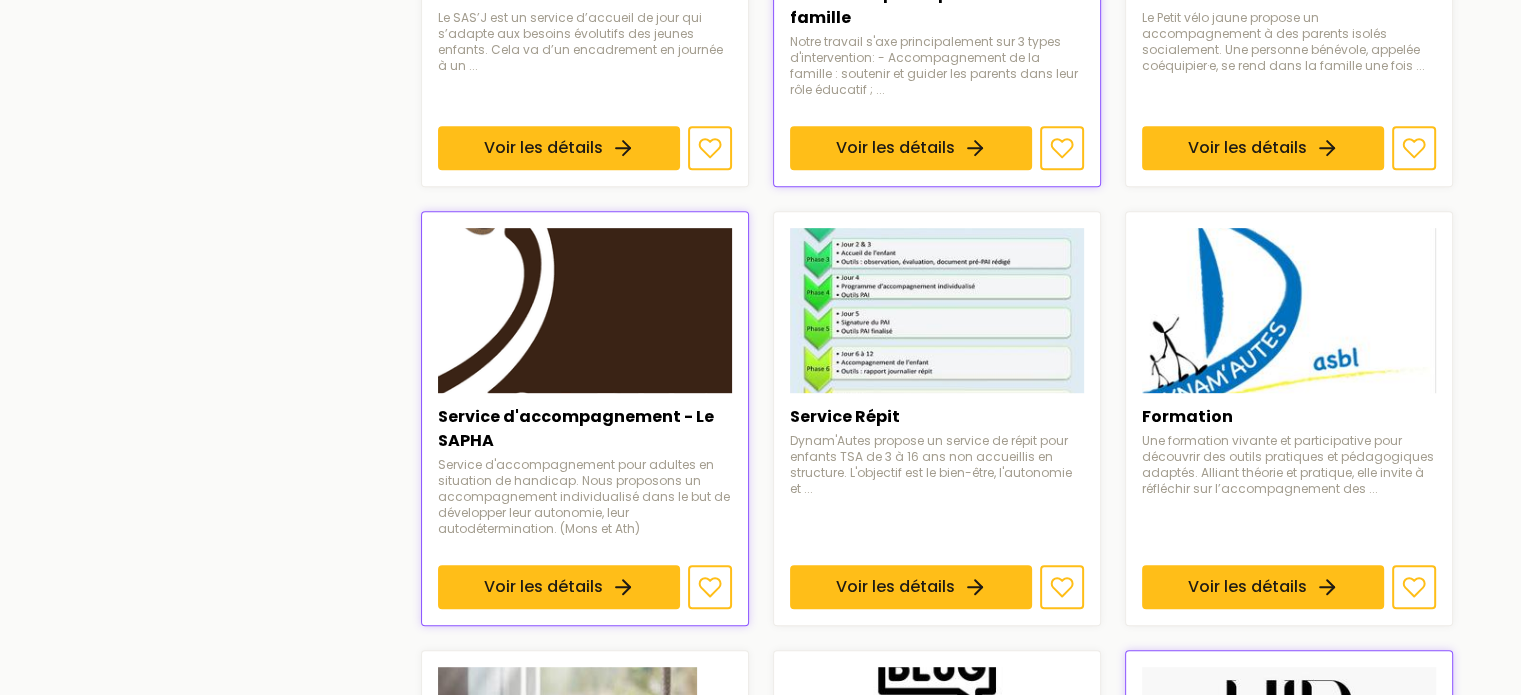 scroll, scrollTop: 988, scrollLeft: 0, axis: vertical 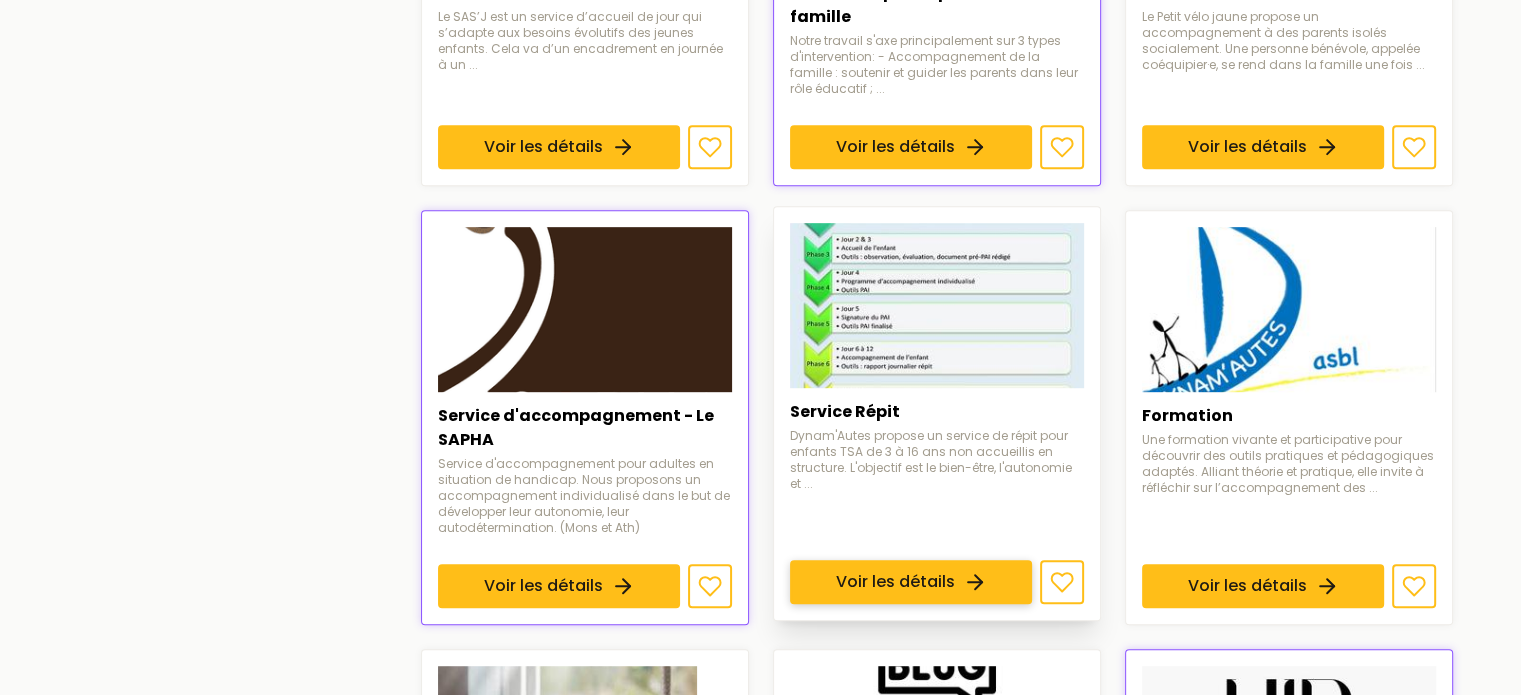 click on "Voir les détails" at bounding box center (911, 582) 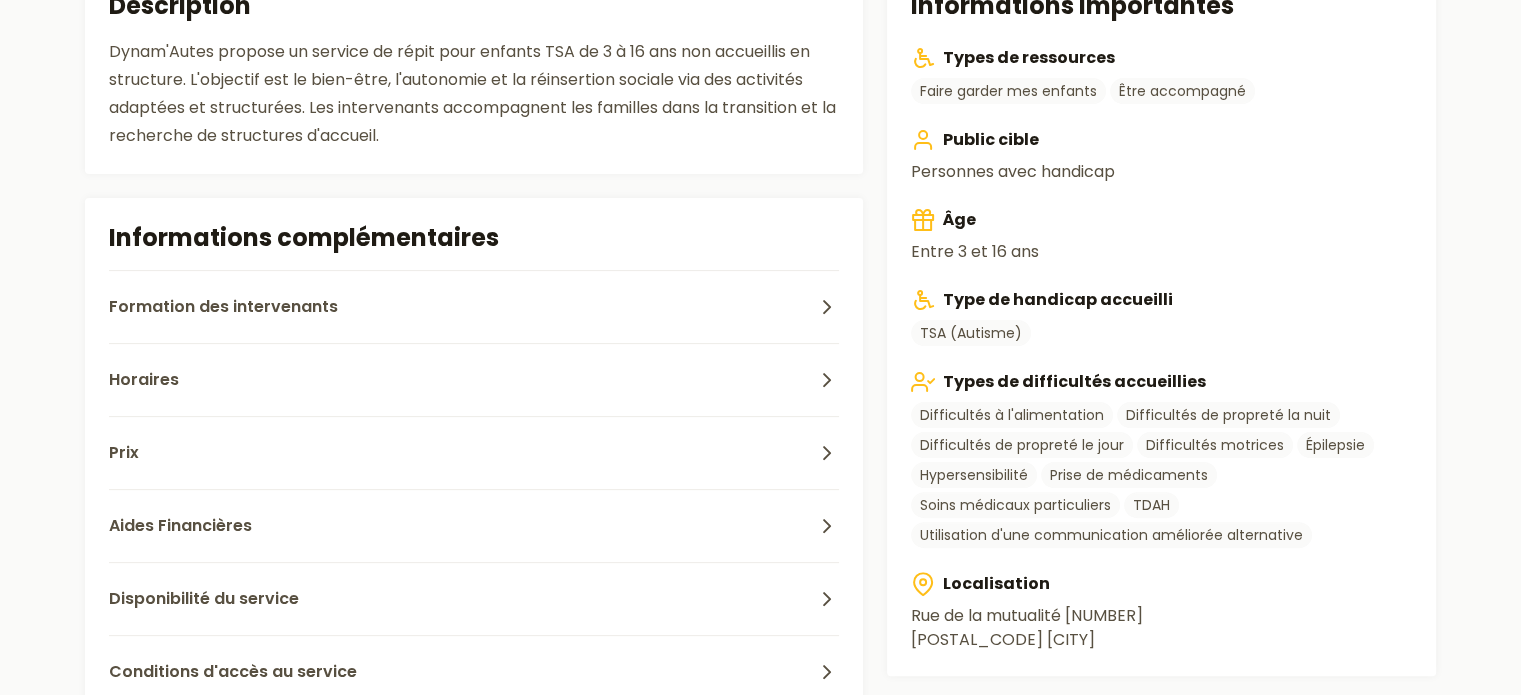 scroll, scrollTop: 460, scrollLeft: 0, axis: vertical 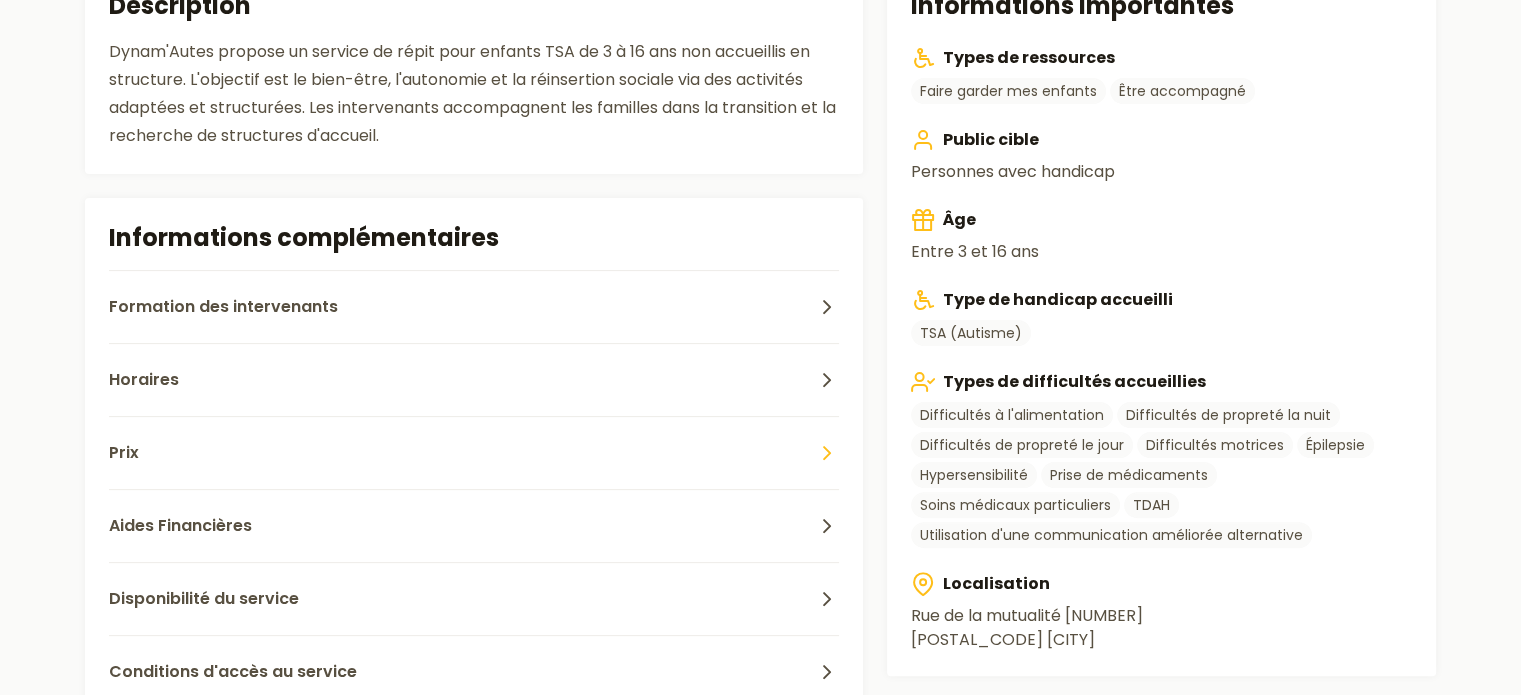 click on "Prix" at bounding box center (474, 452) 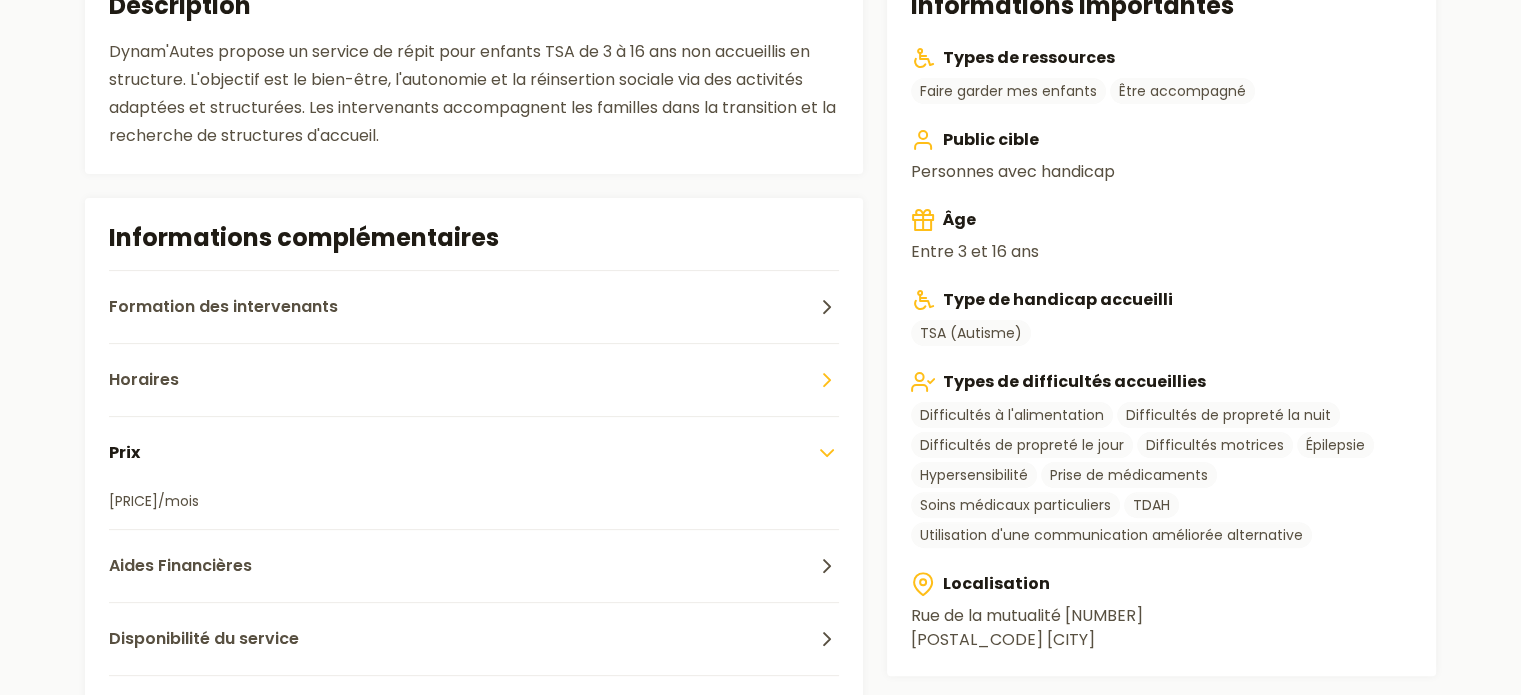 click on "Horaires" at bounding box center (474, 379) 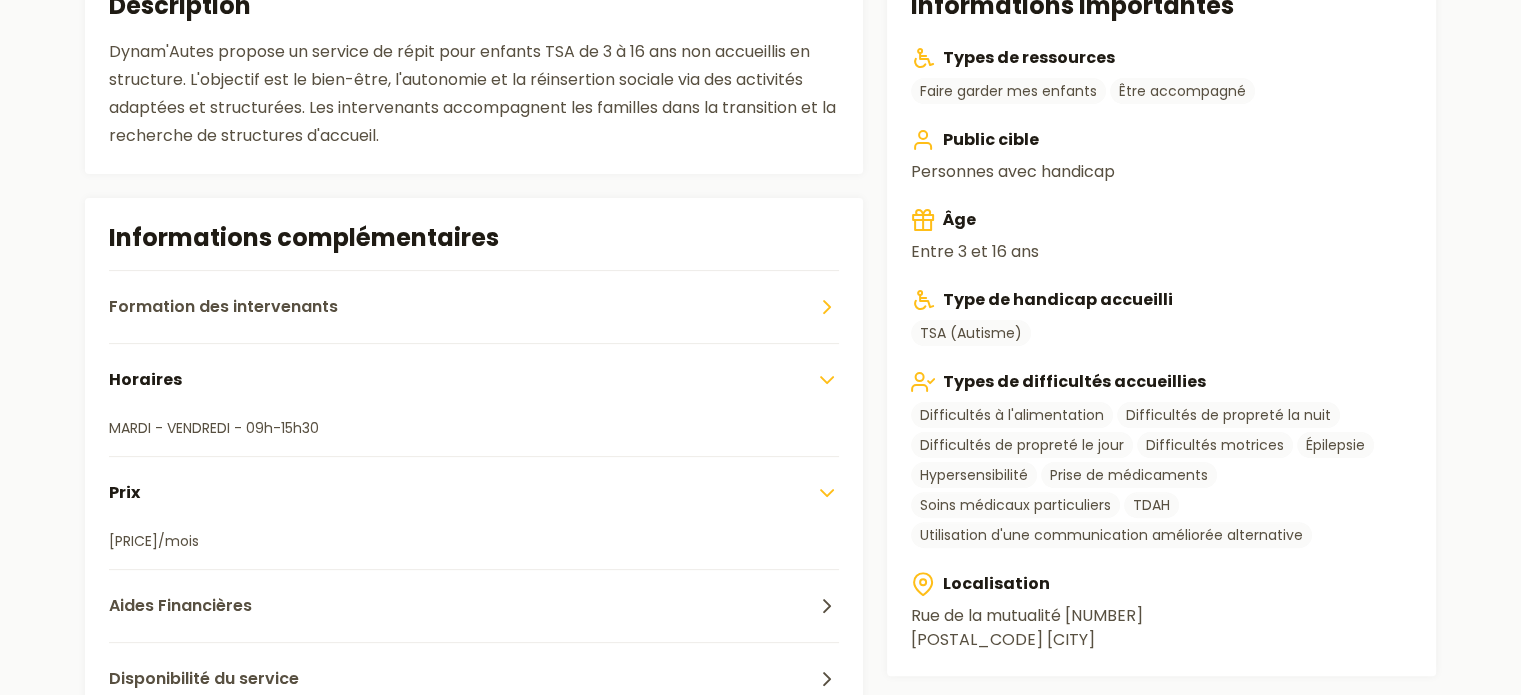 click on "Formation des intervenants" at bounding box center [474, 306] 